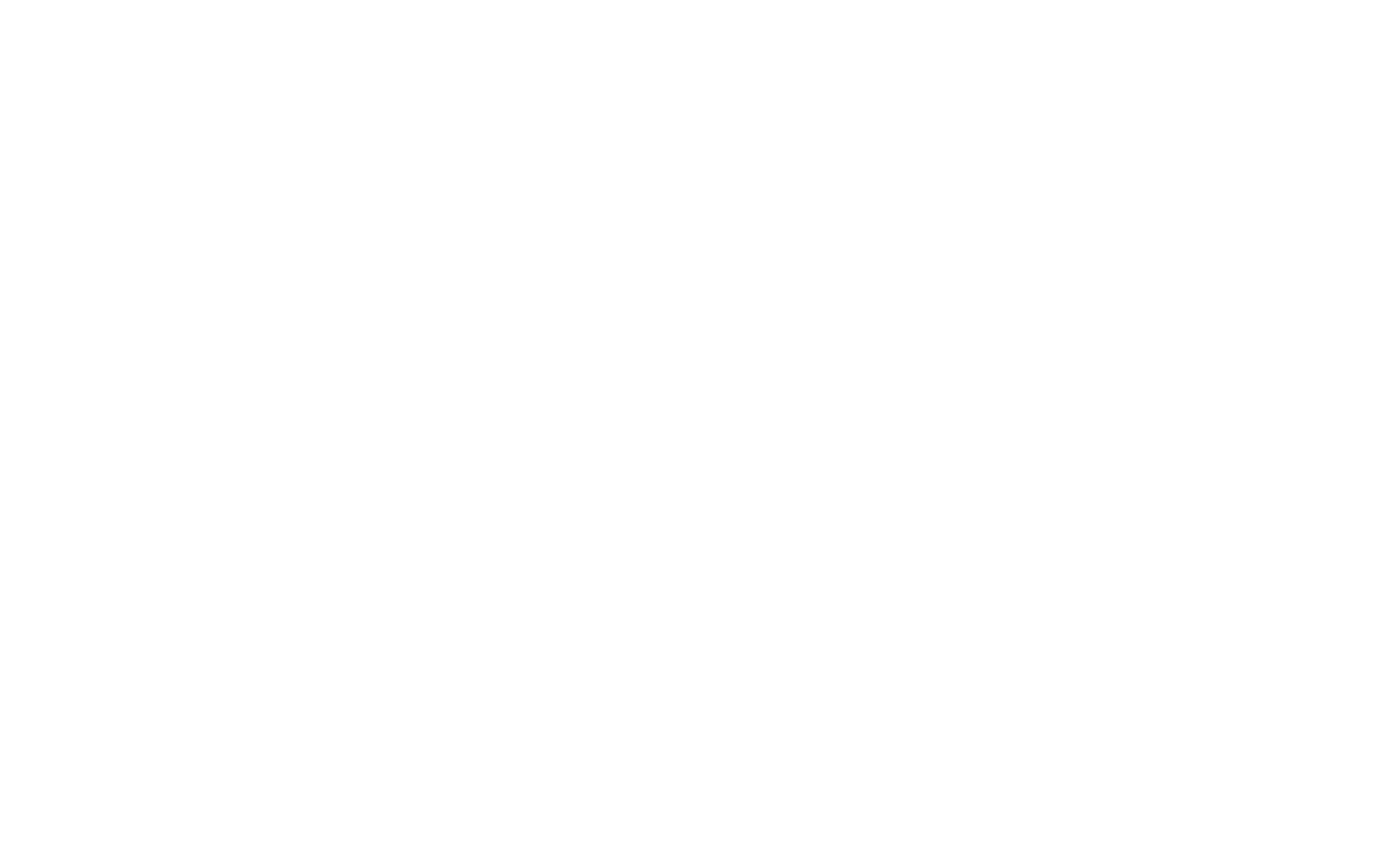 scroll, scrollTop: 0, scrollLeft: 0, axis: both 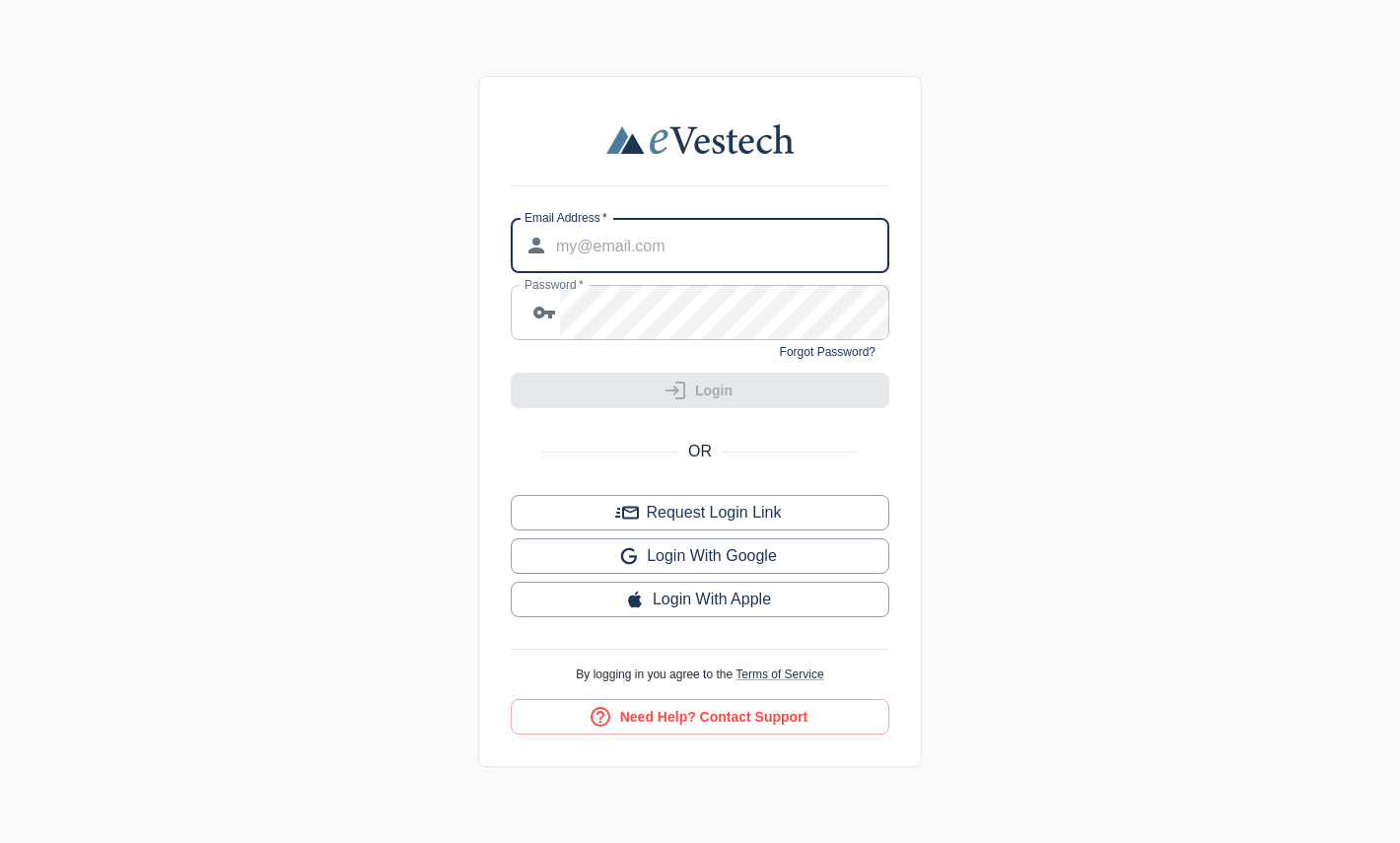 click on "Email Address   *" at bounding box center [723, 246] 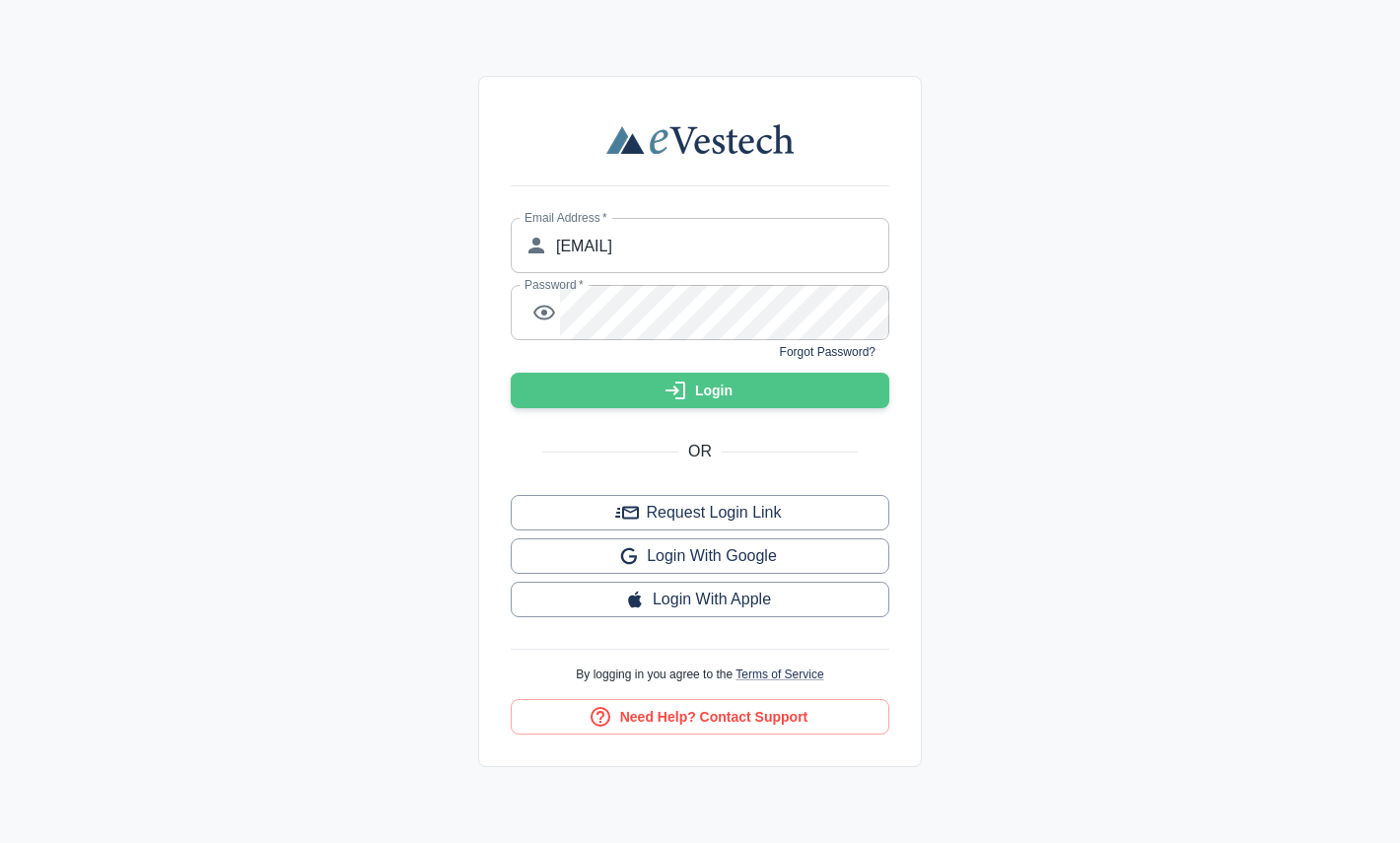 click on "Login" at bounding box center [700, 390] 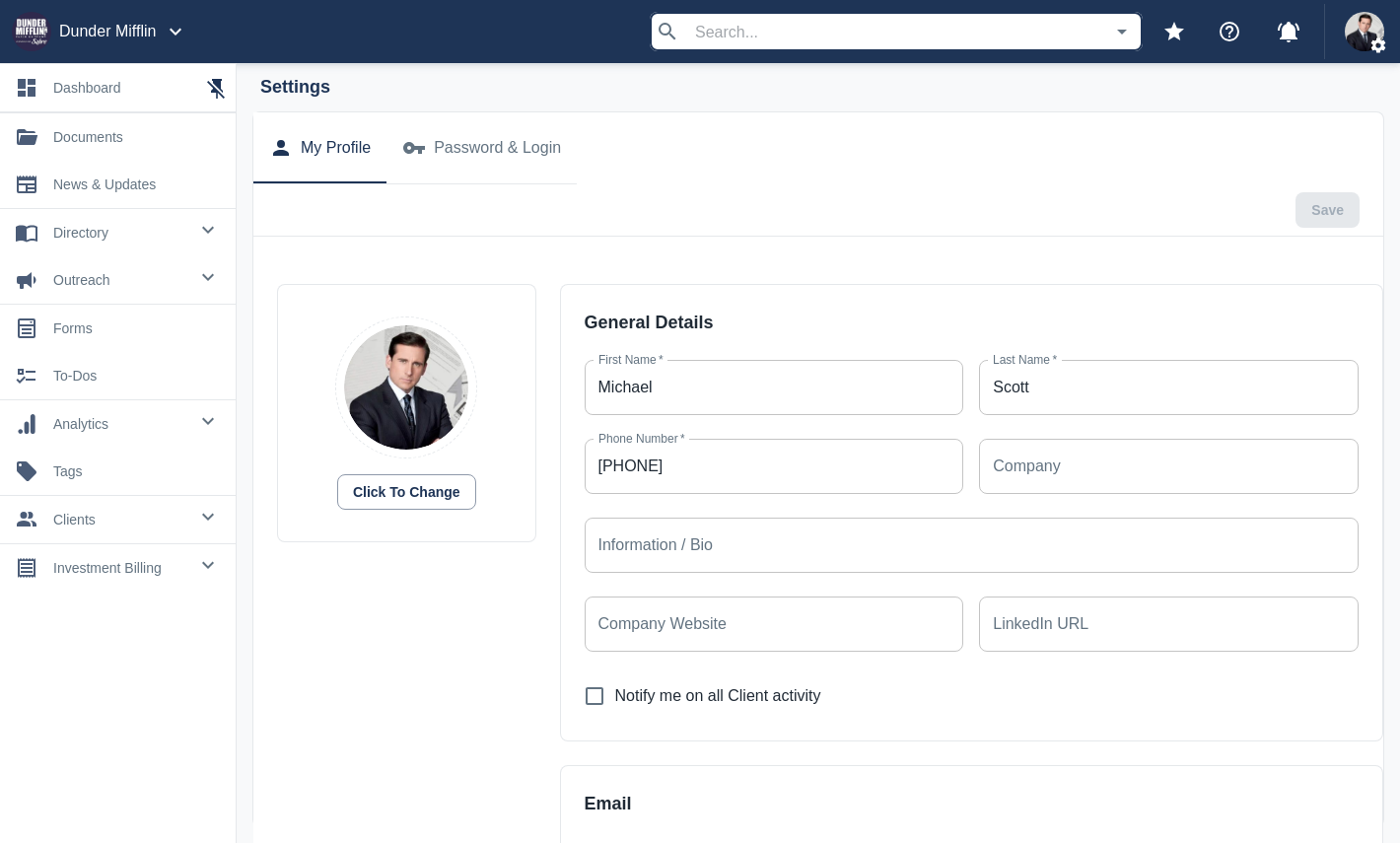 click at bounding box center (208, 230) 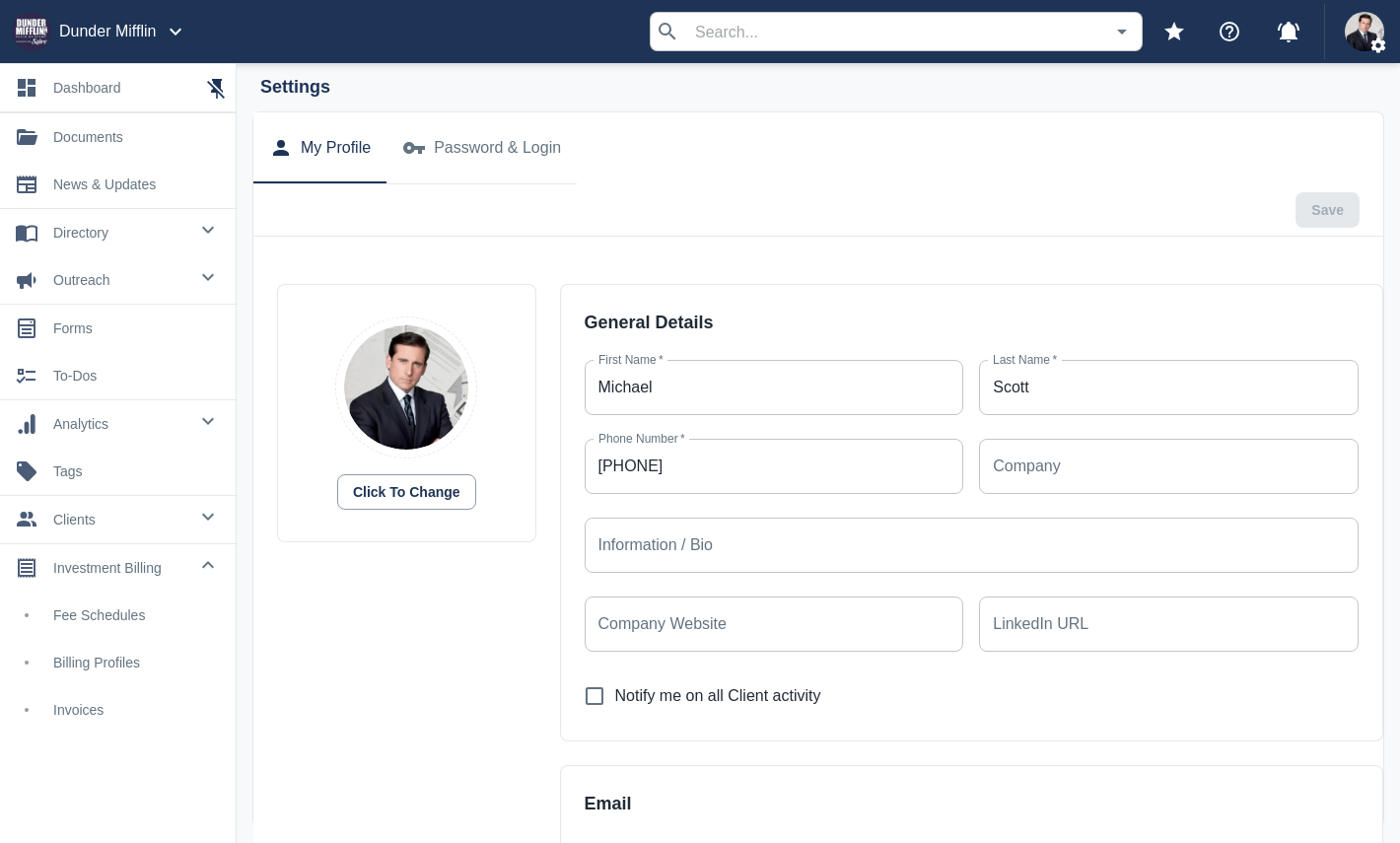 click on "Billing Profiles" at bounding box center (136, 663) 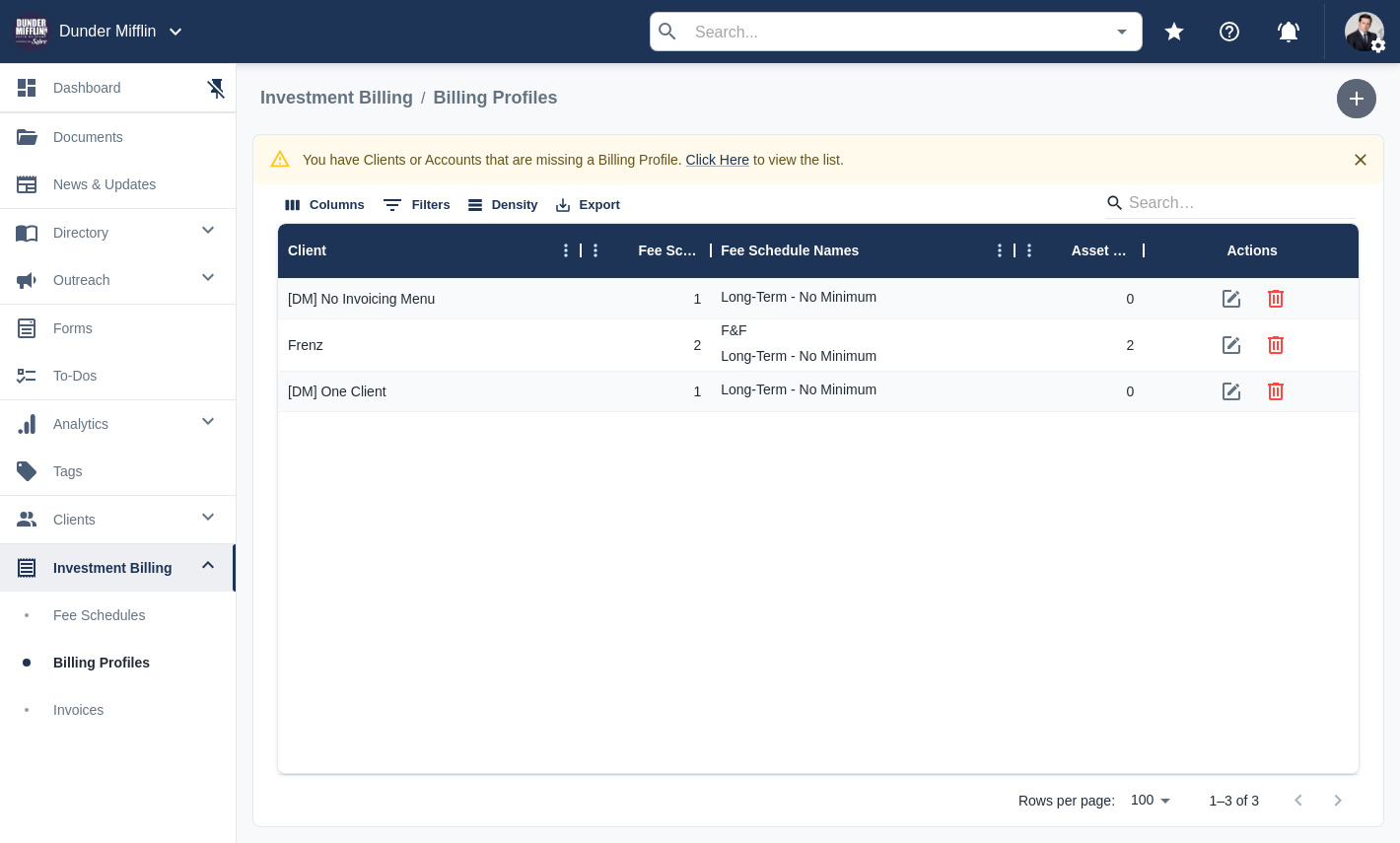 click at bounding box center (1357, 99) 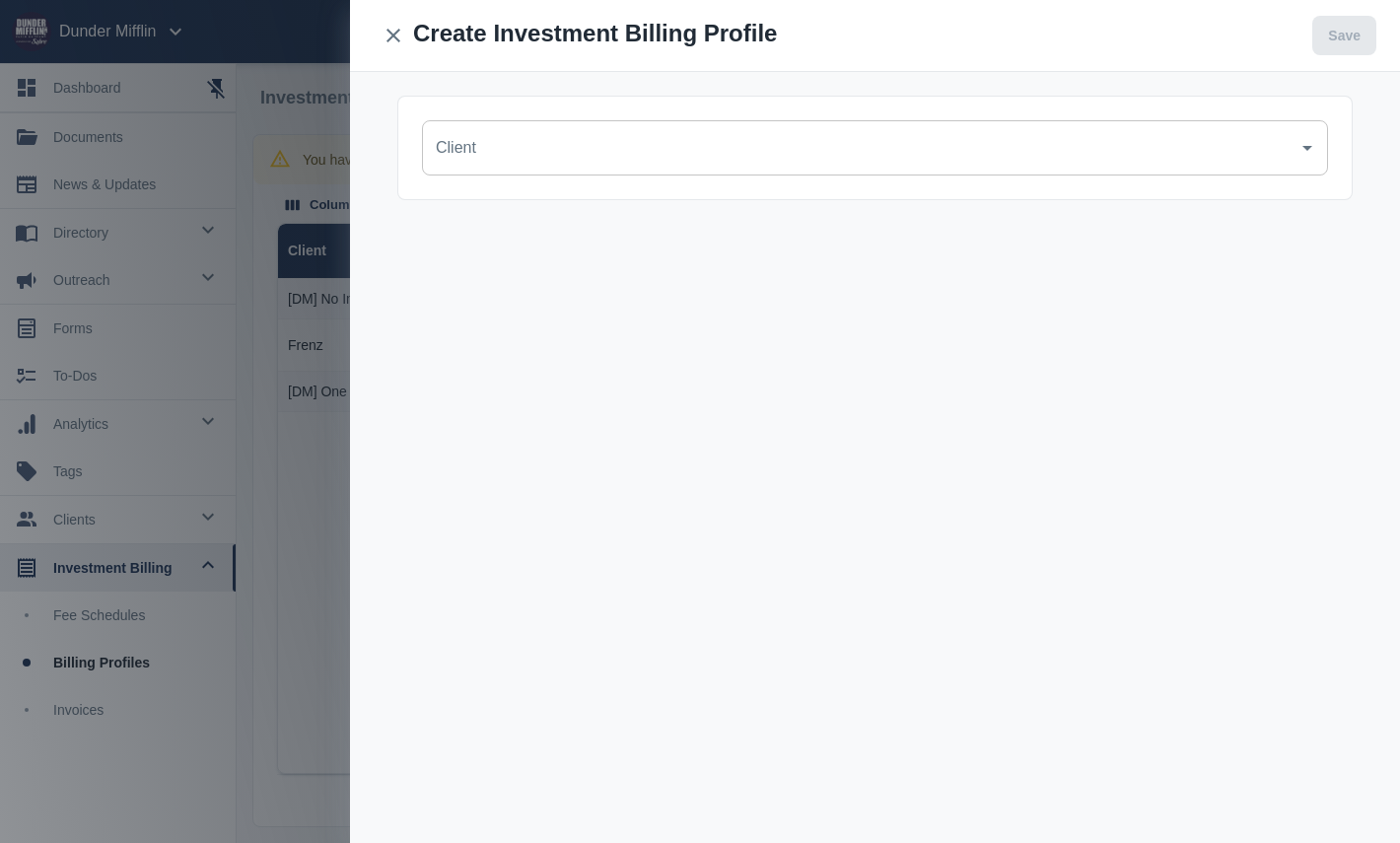 click on "Client" at bounding box center (860, 148) 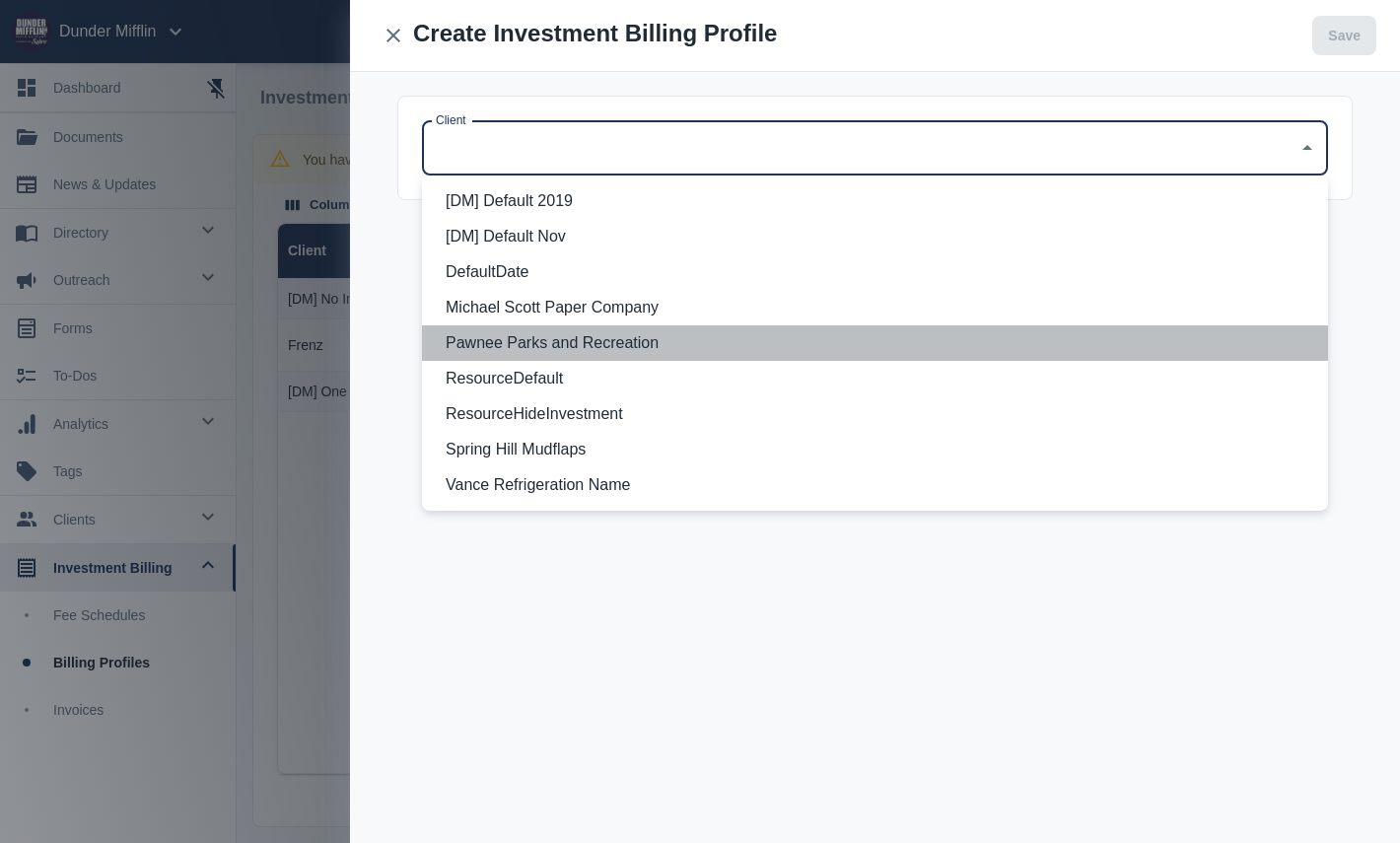 click on "Pawnee Parks and Recreation" at bounding box center (878, 343) 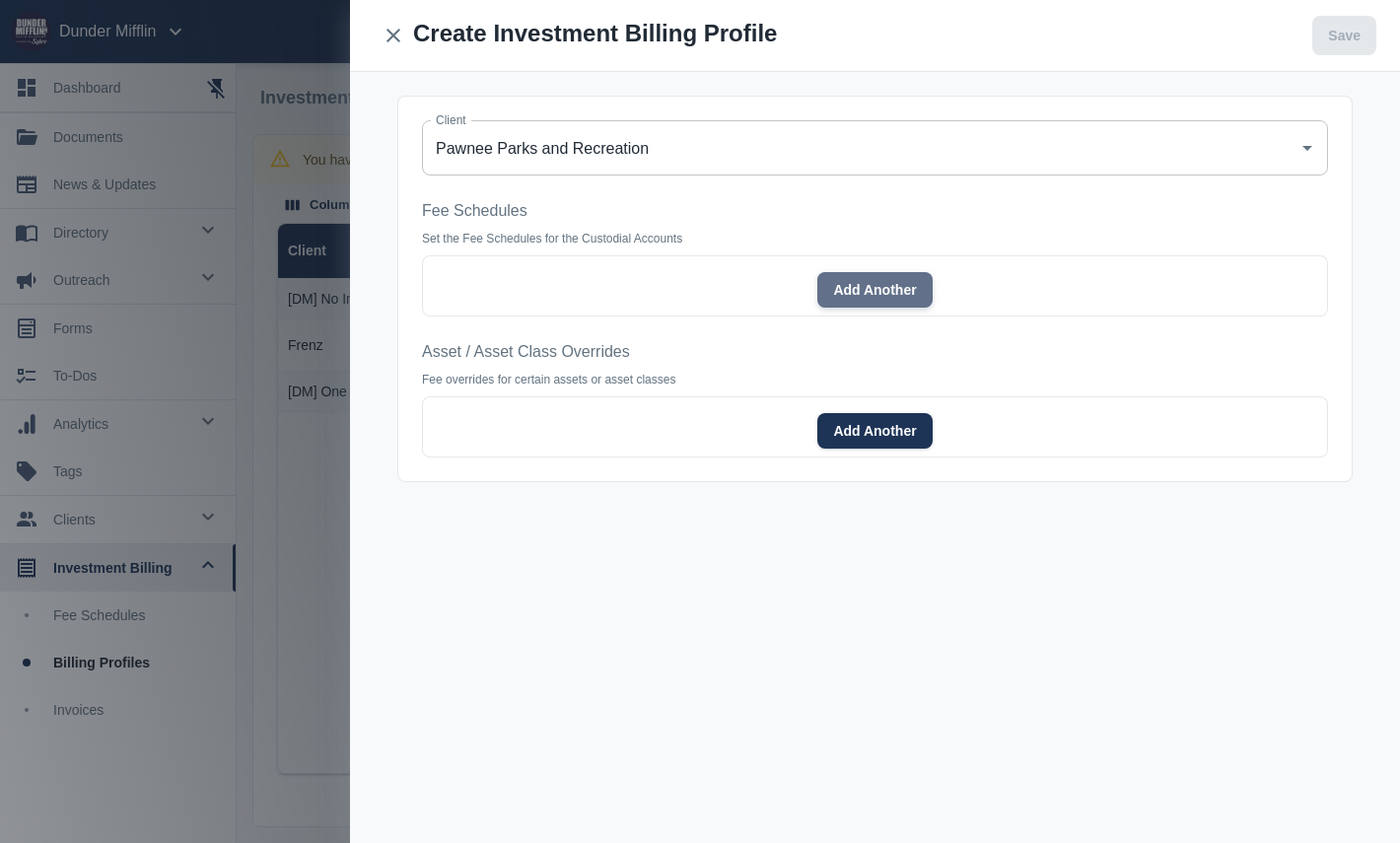 click on "Add Another" at bounding box center (875, 290) 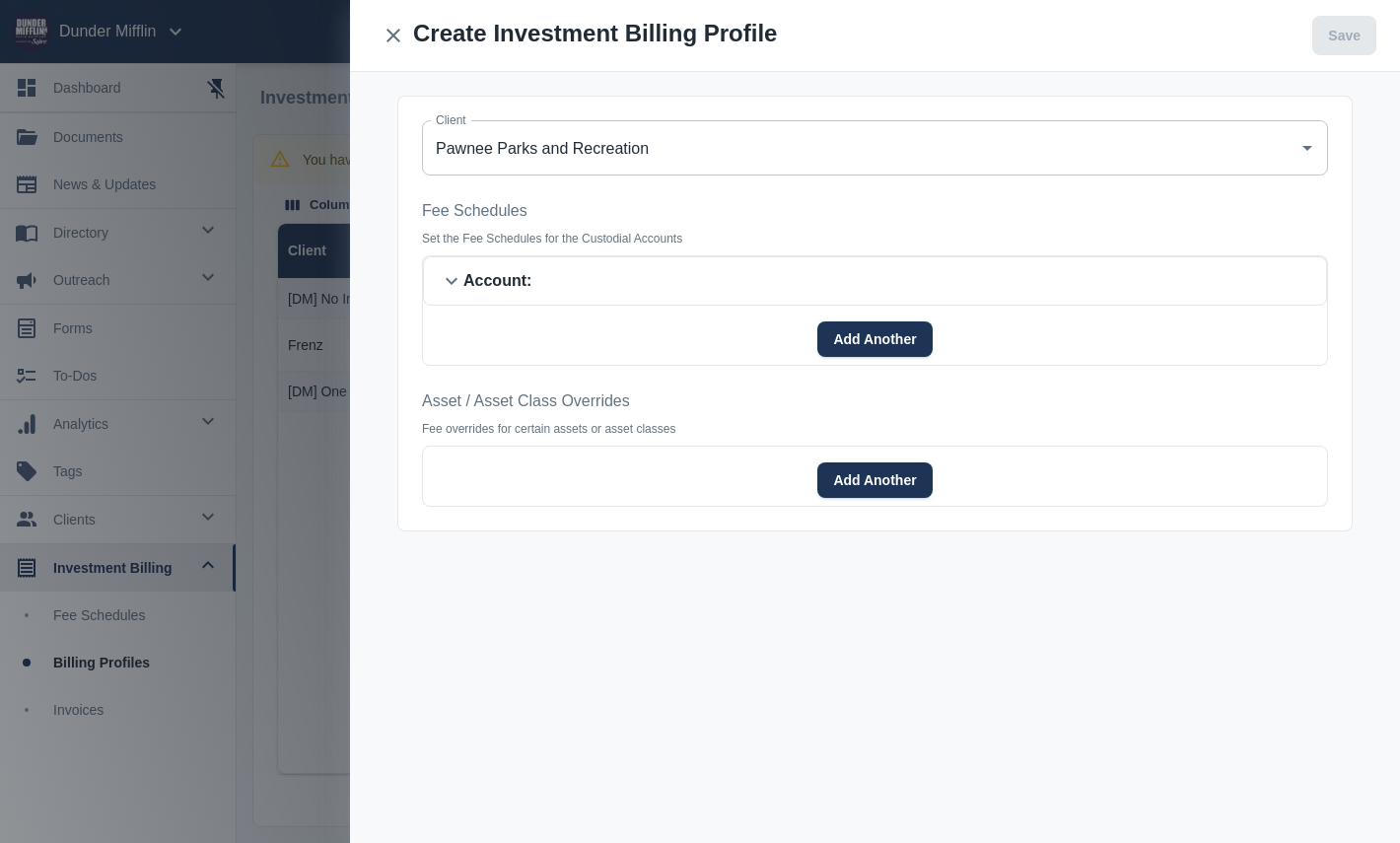 click on "Account :" at bounding box center (497, 281) 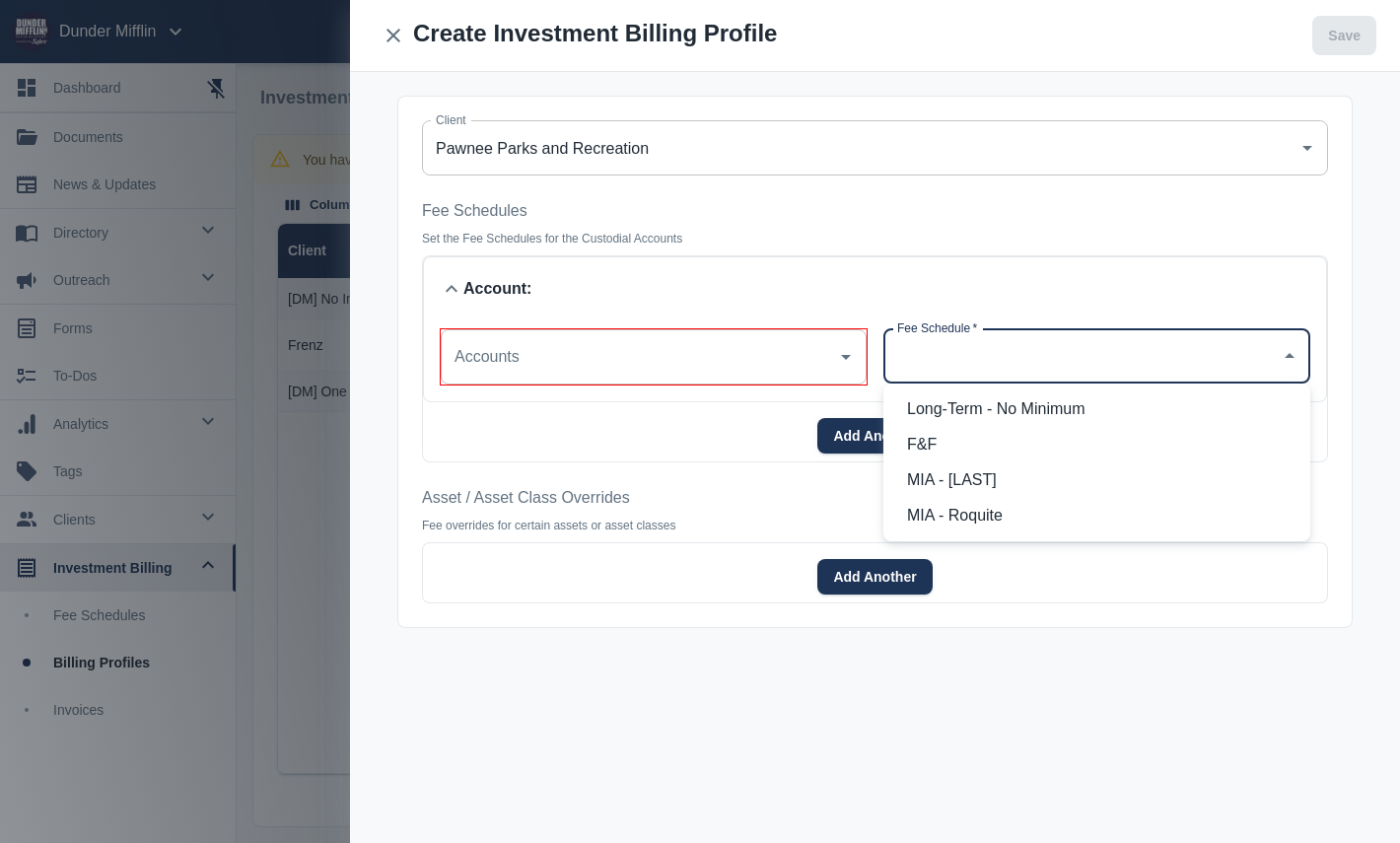 click on "Fee Schedule   * Fee Schedule   *" at bounding box center [1096, 356] 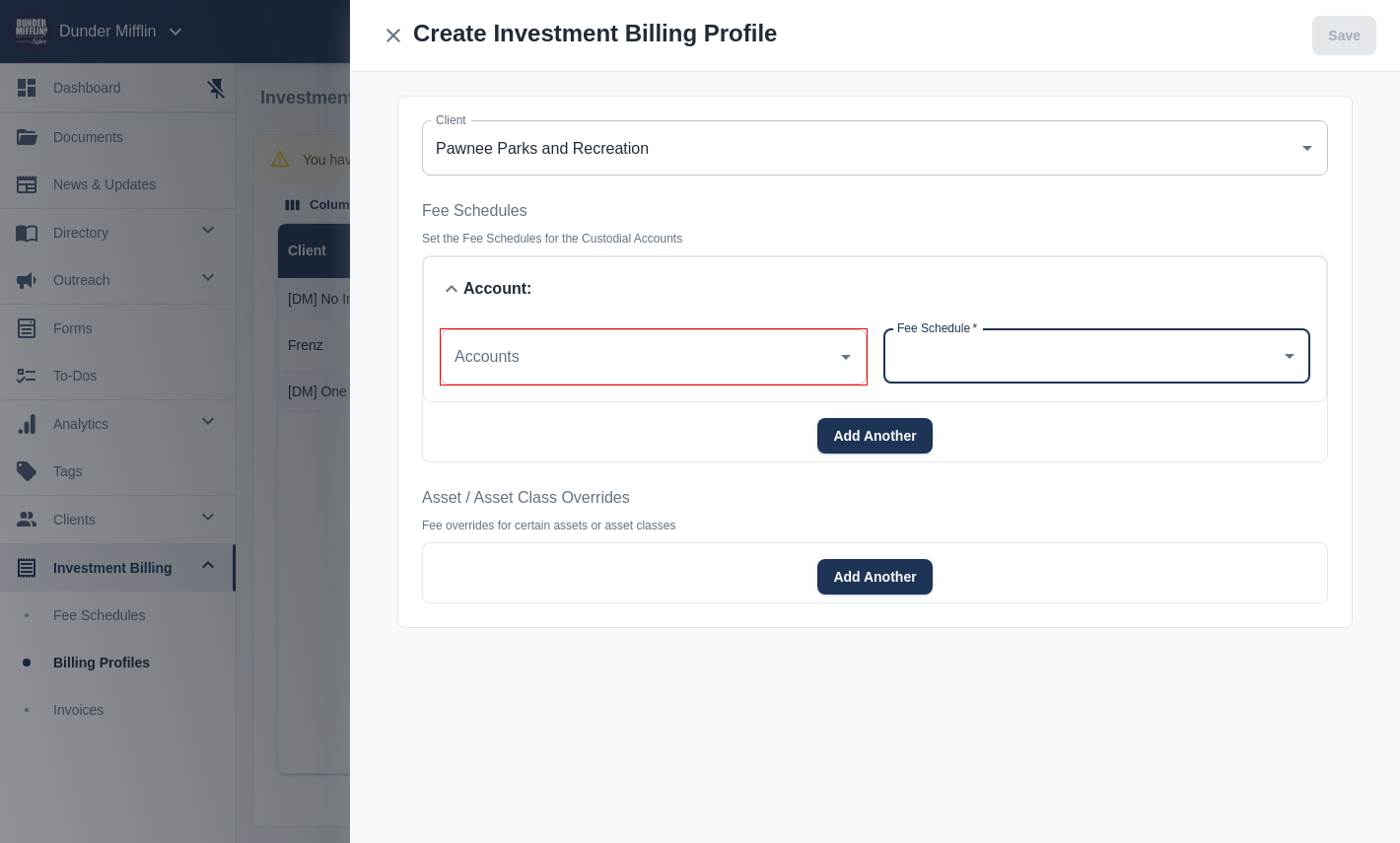 click on "Fee Schedule   *" at bounding box center (1082, 356) 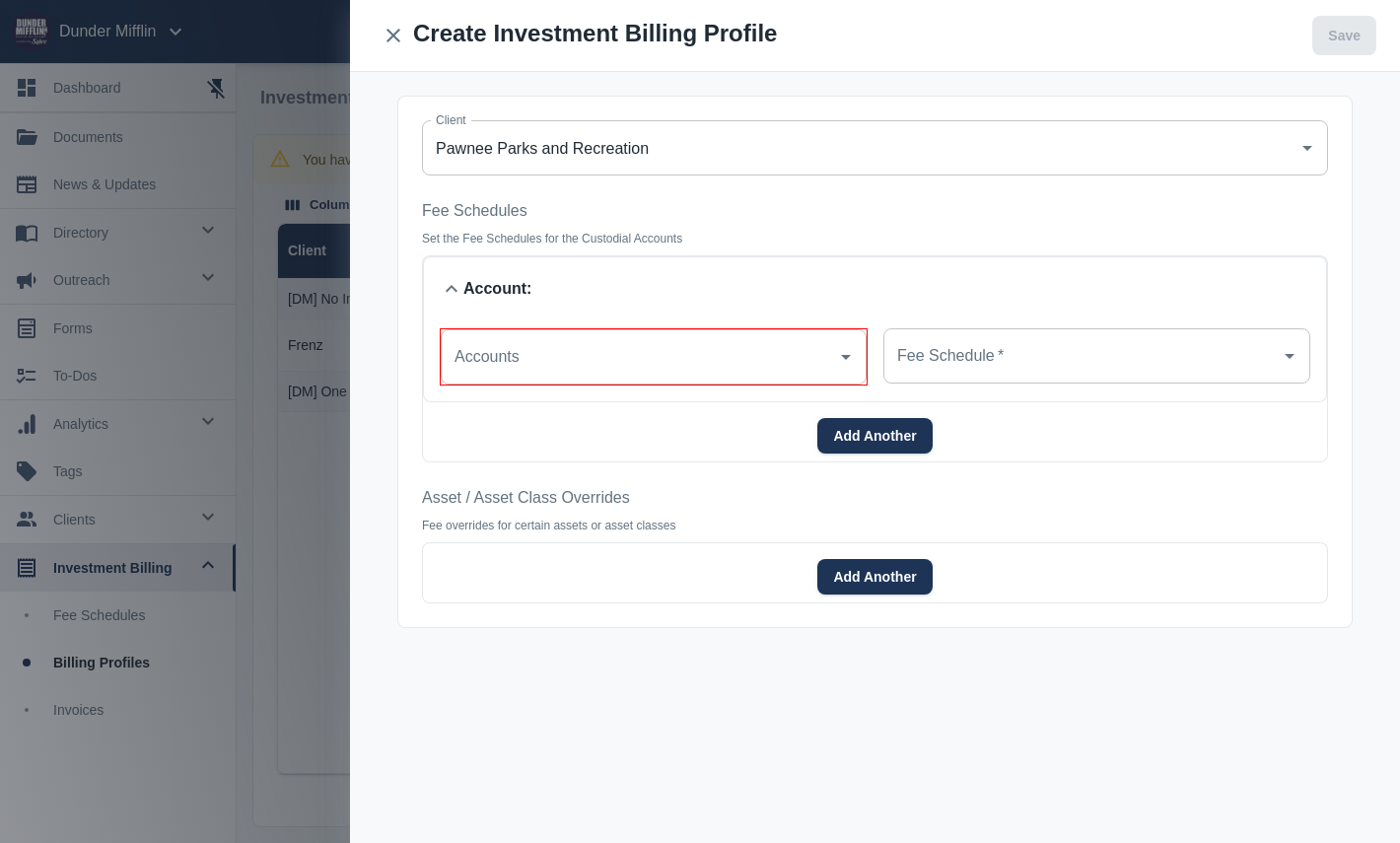 click on "Client Pawnee Parks and Recreation Client Fee Schedules Set the Fee Schedules for the Custodial Accounts Account :  Accounts Accounts Fee Schedule   * Fee Schedule   * Add Another Asset / Asset Class Overrides Fee overrides for certain assets or asset classes Add Another" at bounding box center (875, 362) 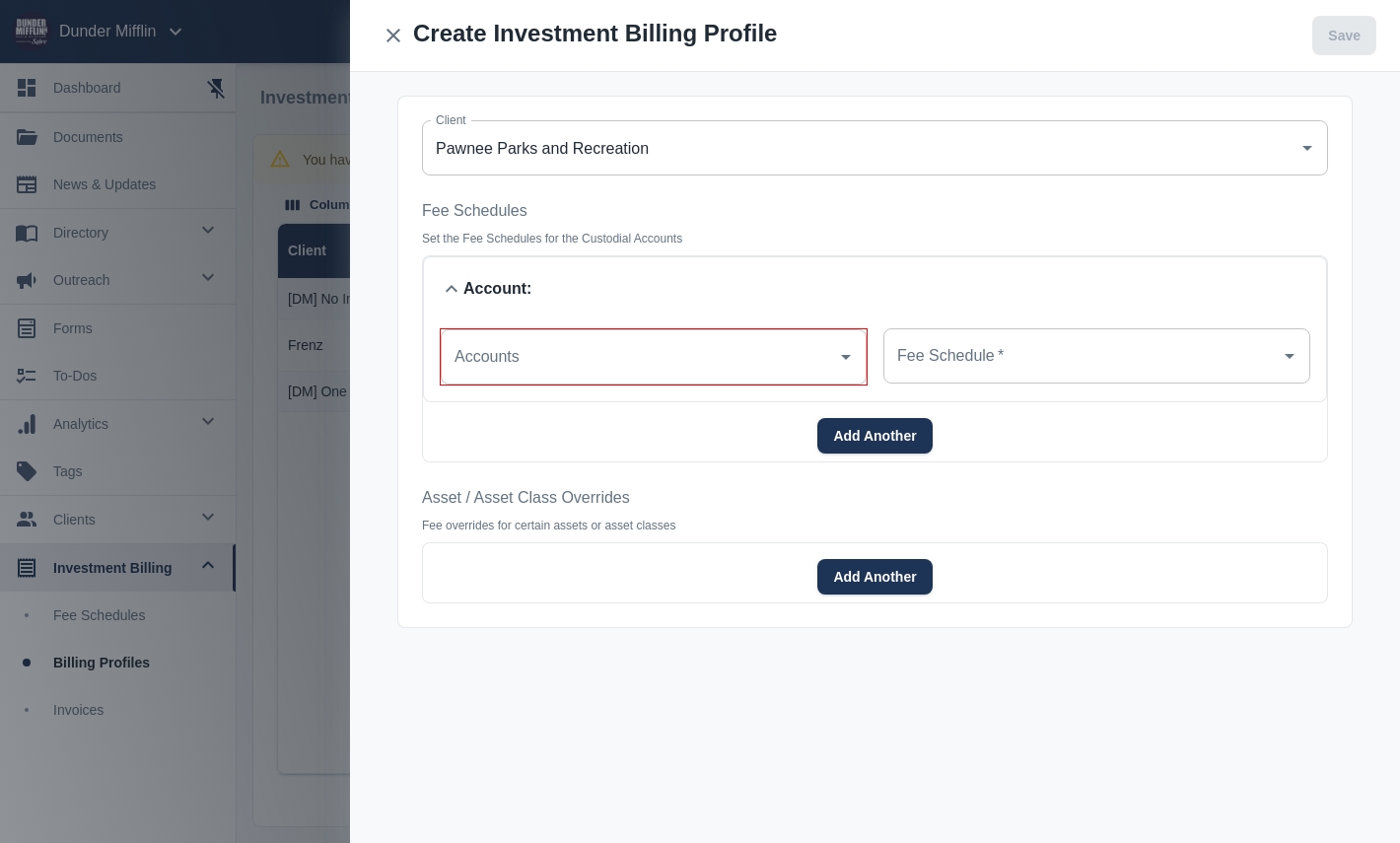 click at bounding box center [452, 288] 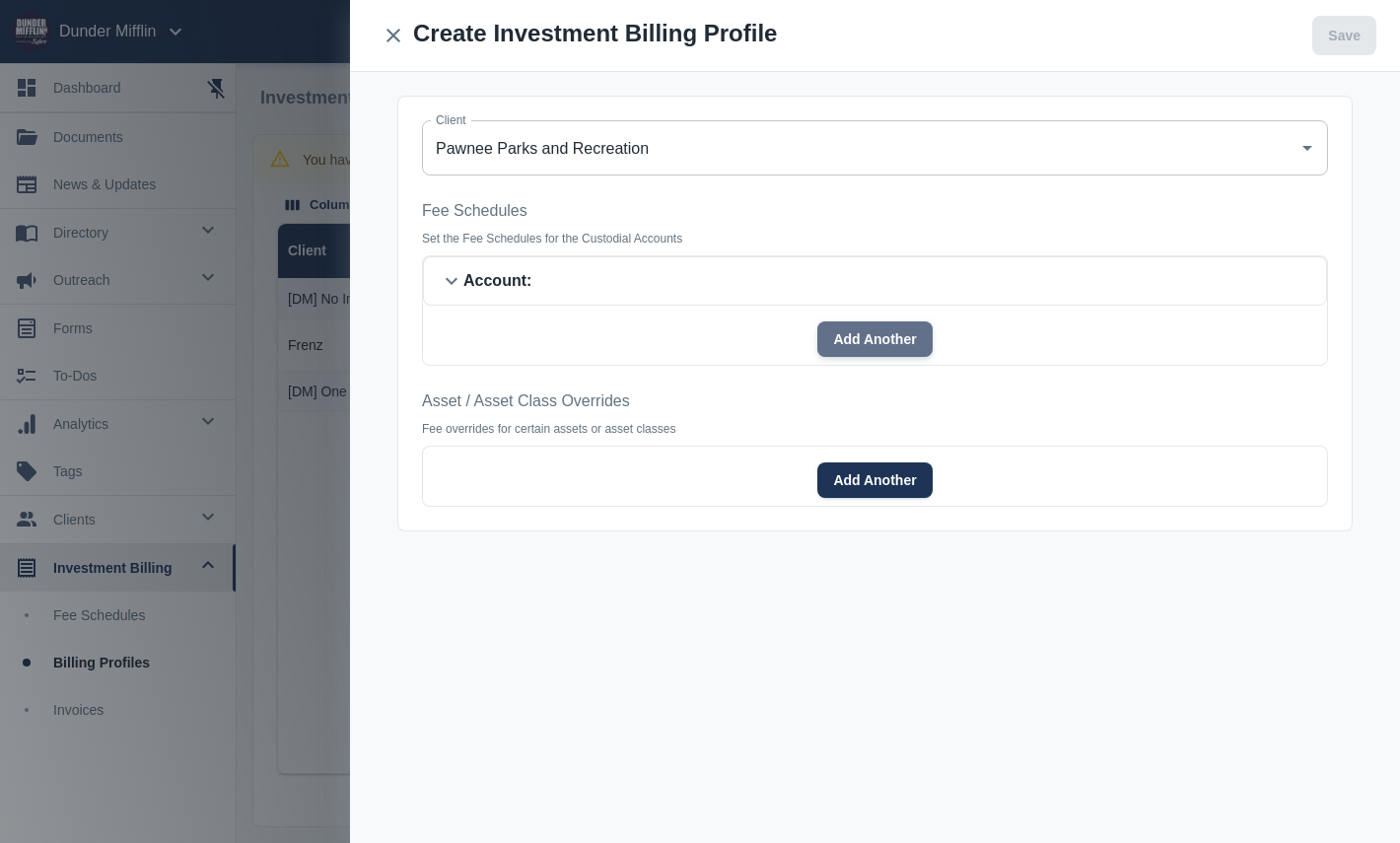 click on "Add Another" at bounding box center [875, 339] 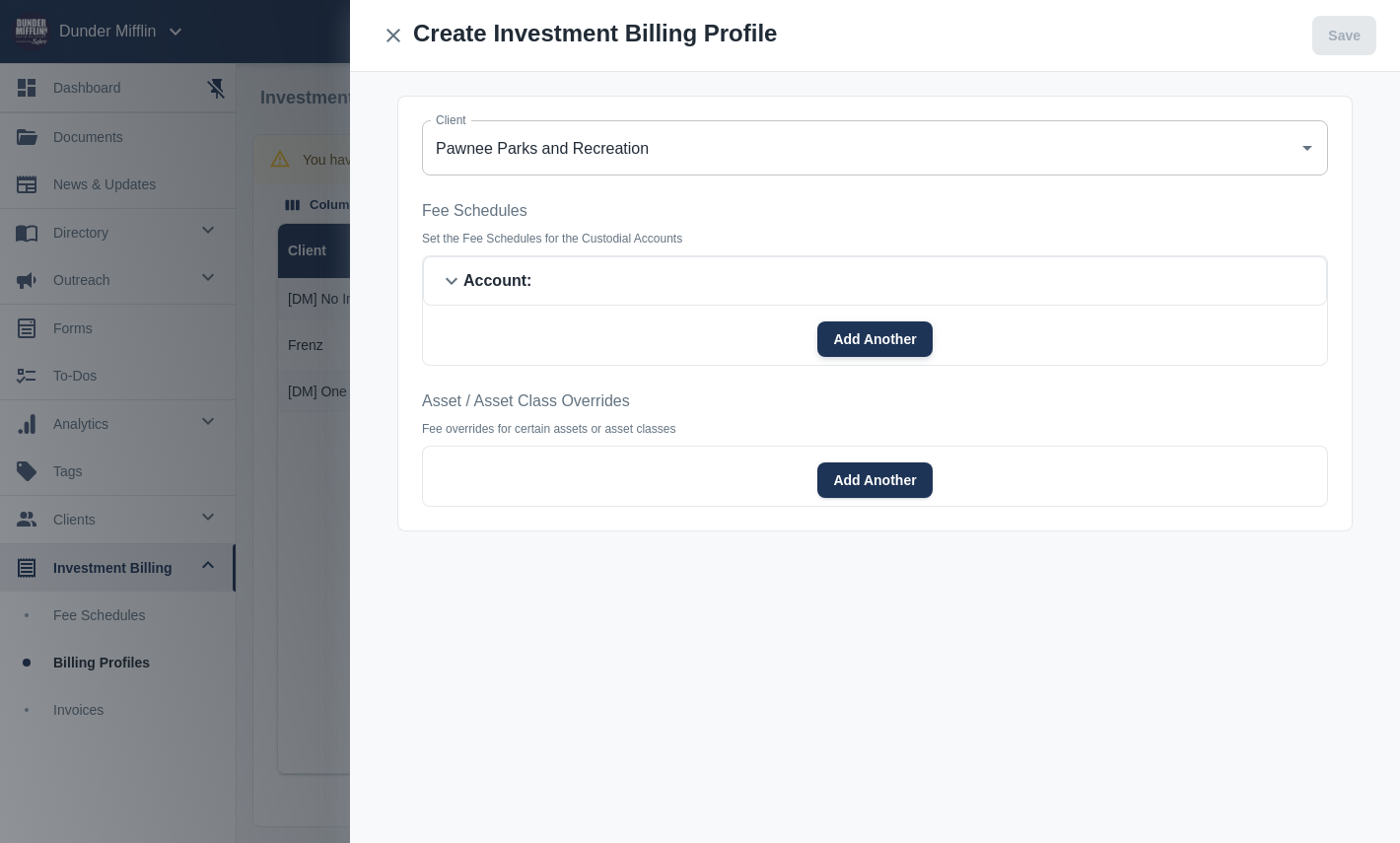 click on "Add Another" at bounding box center [875, 339] 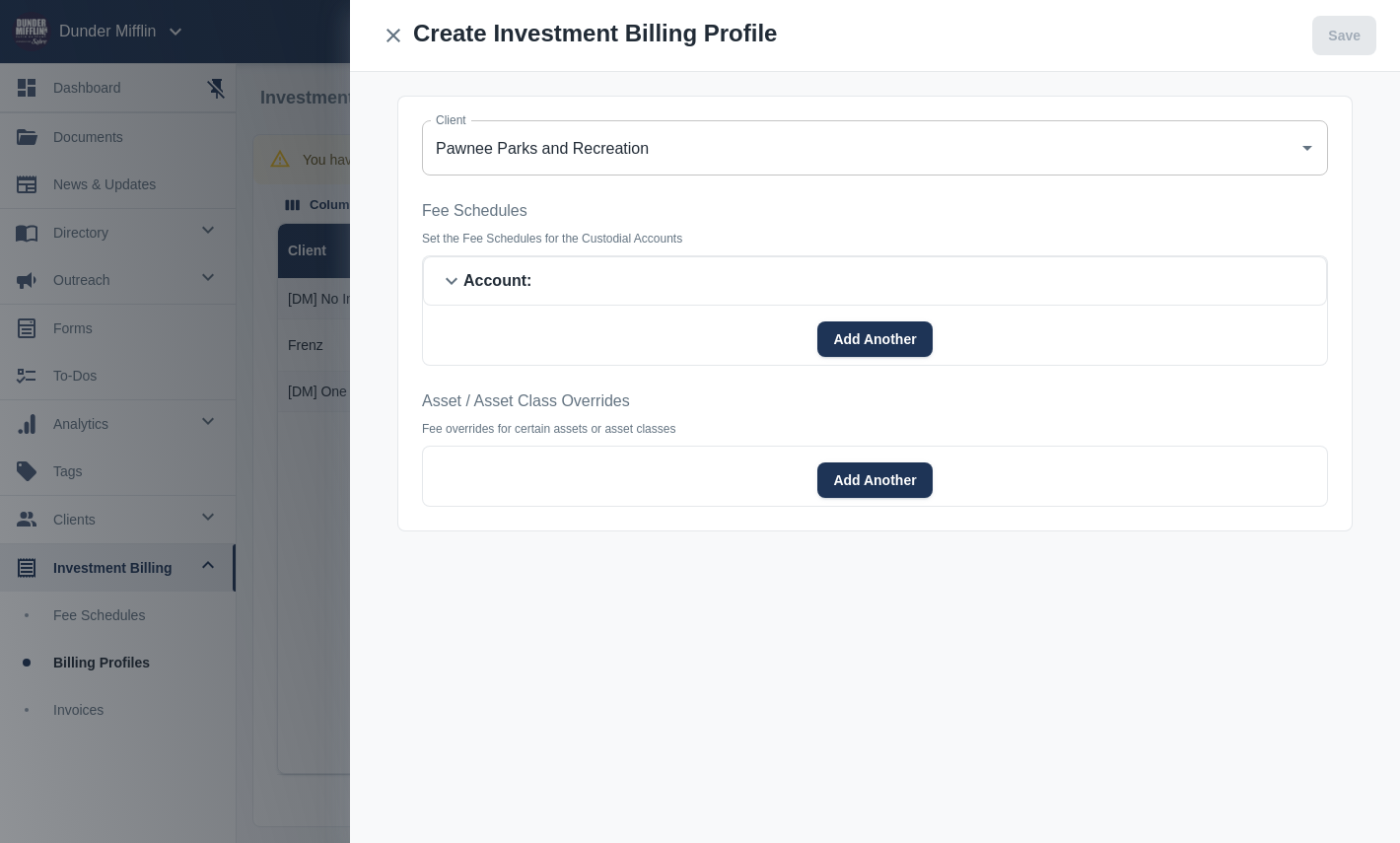 click at bounding box center [452, 281] 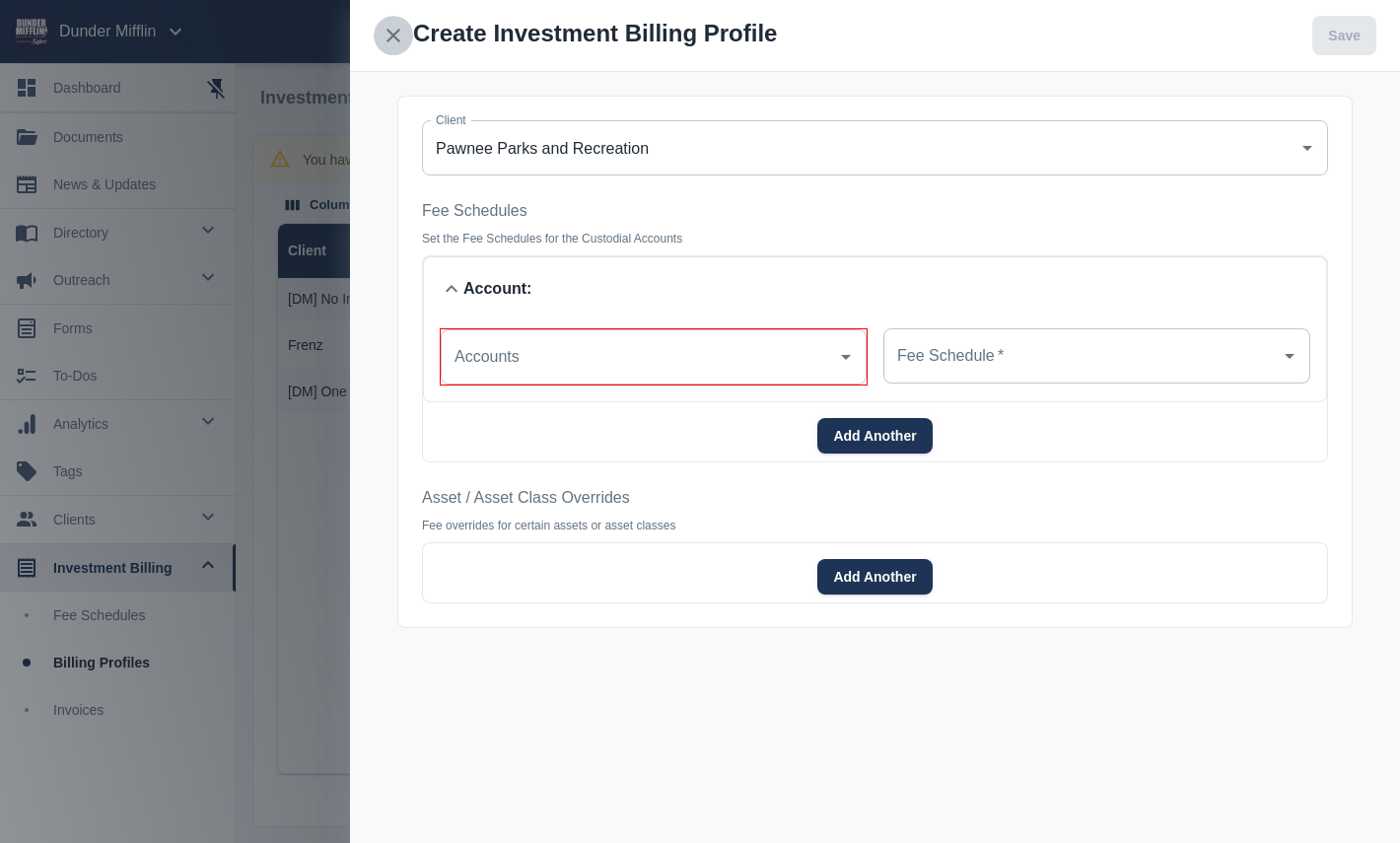 click at bounding box center [393, 35] 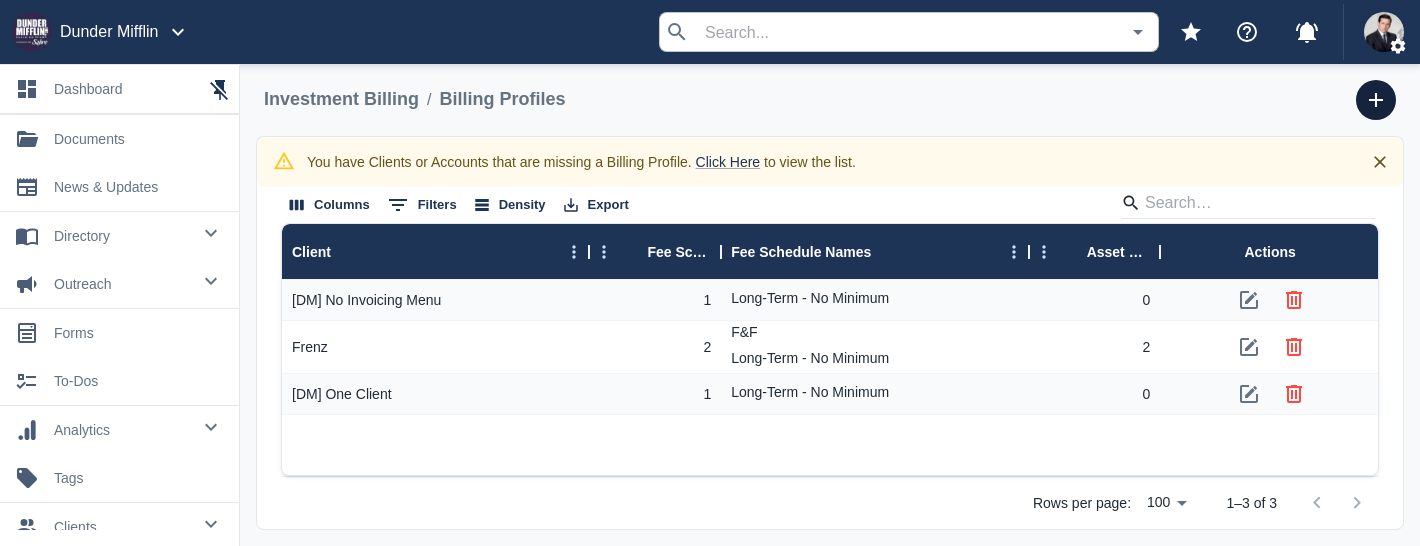 click at bounding box center [1376, 100] 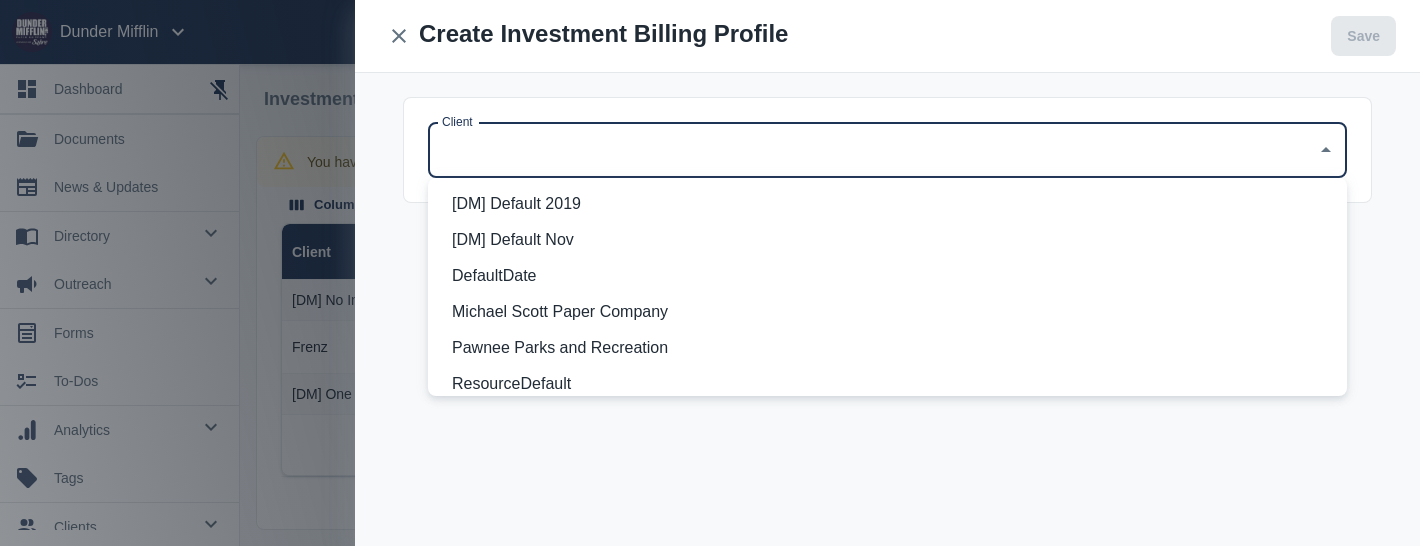 click on "Client" at bounding box center [872, 150] 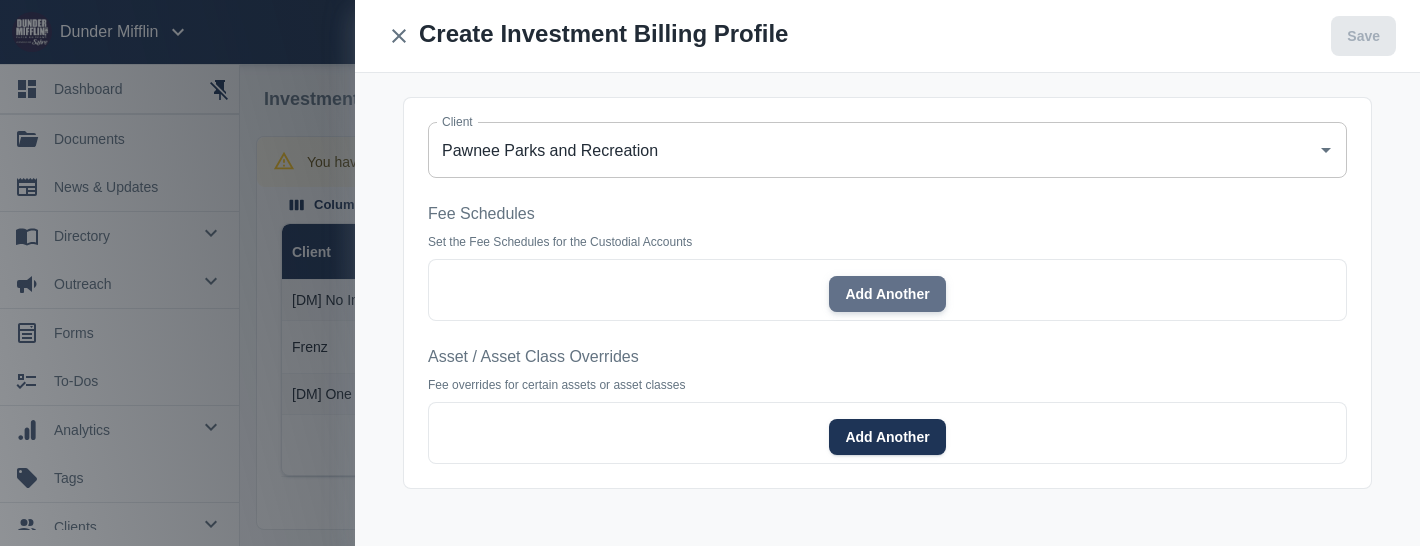 click on "Add Another" at bounding box center (887, 294) 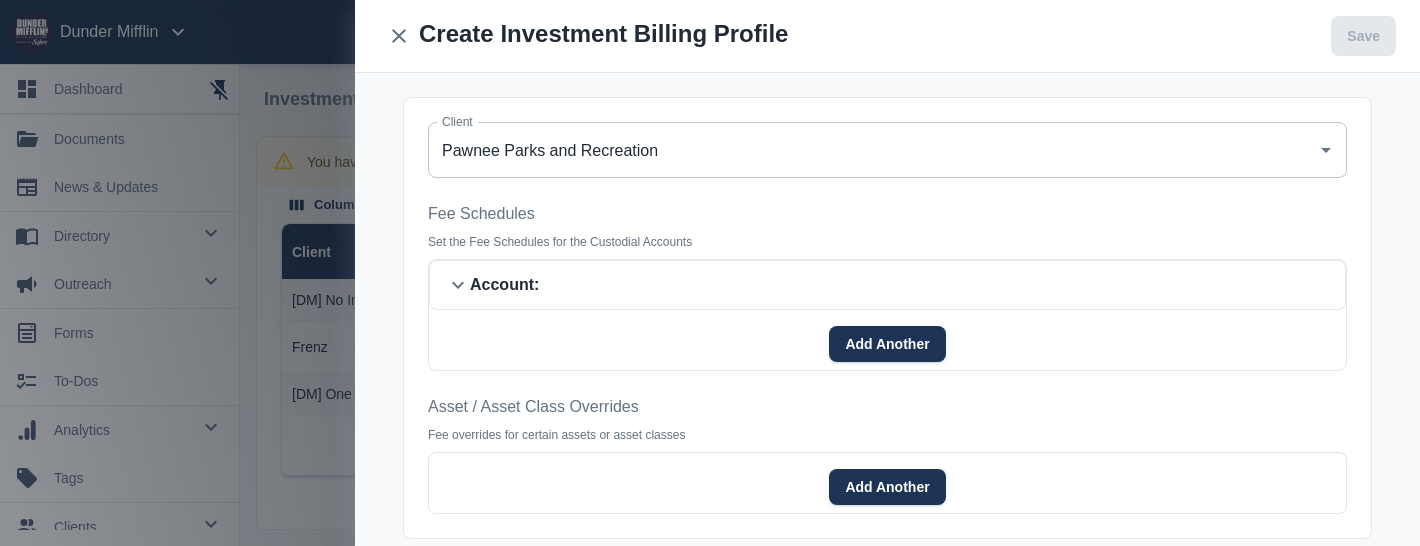 click on "Account :" at bounding box center [504, 285] 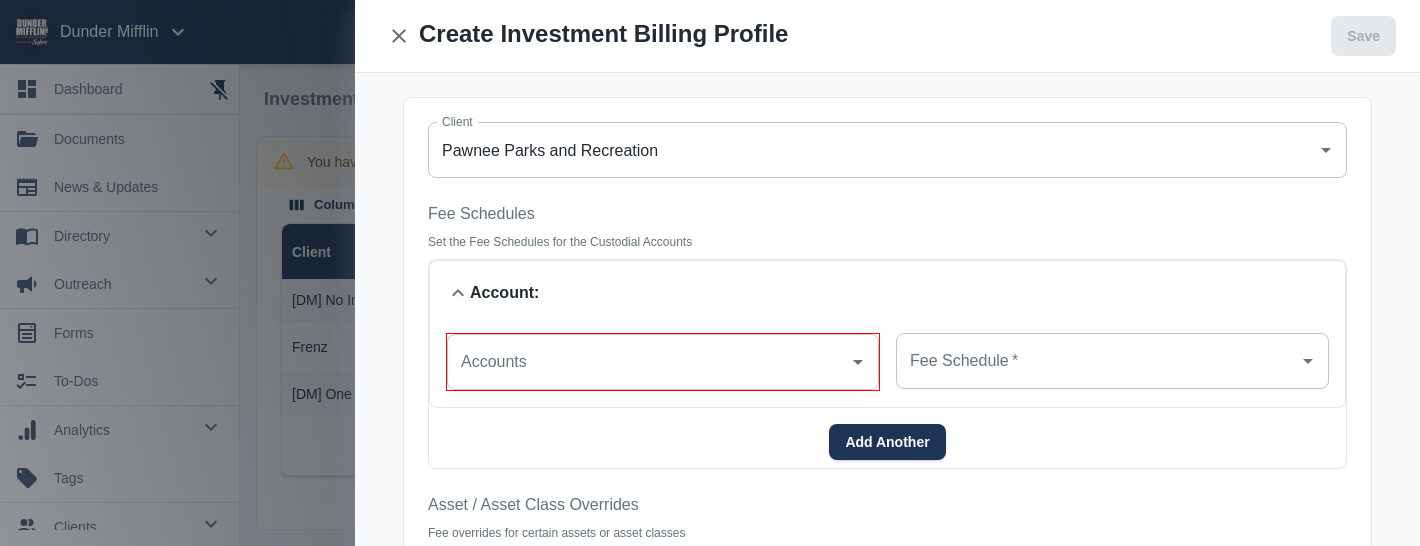 click on "Account :" at bounding box center [504, 293] 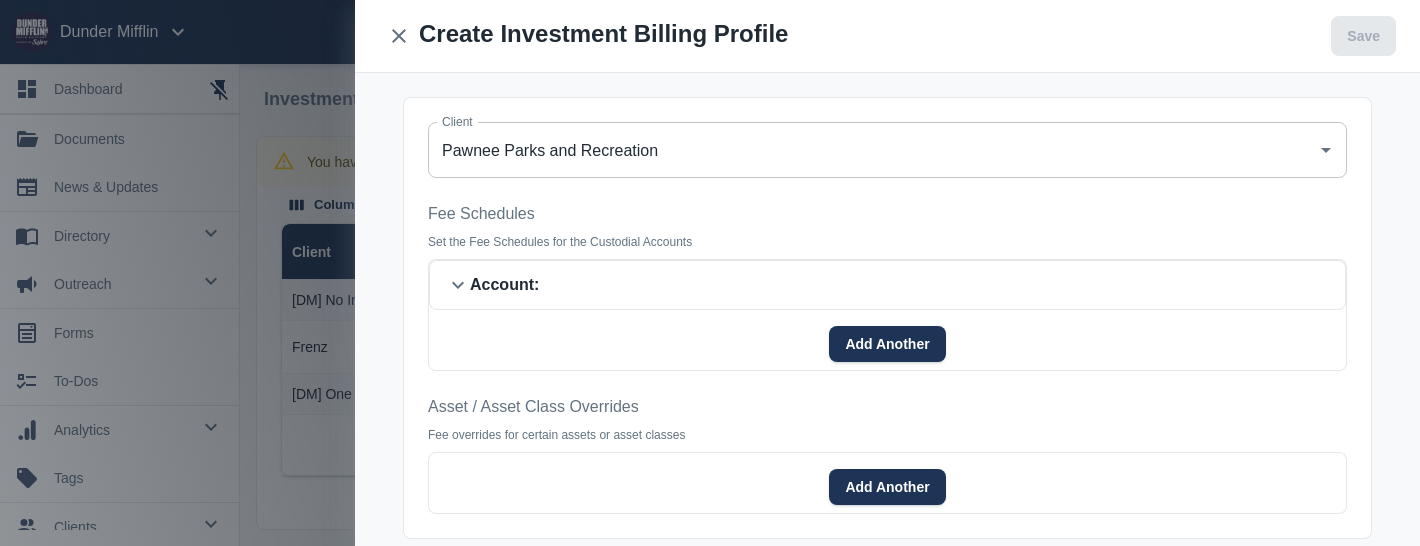 click on "Account :" at bounding box center [504, 285] 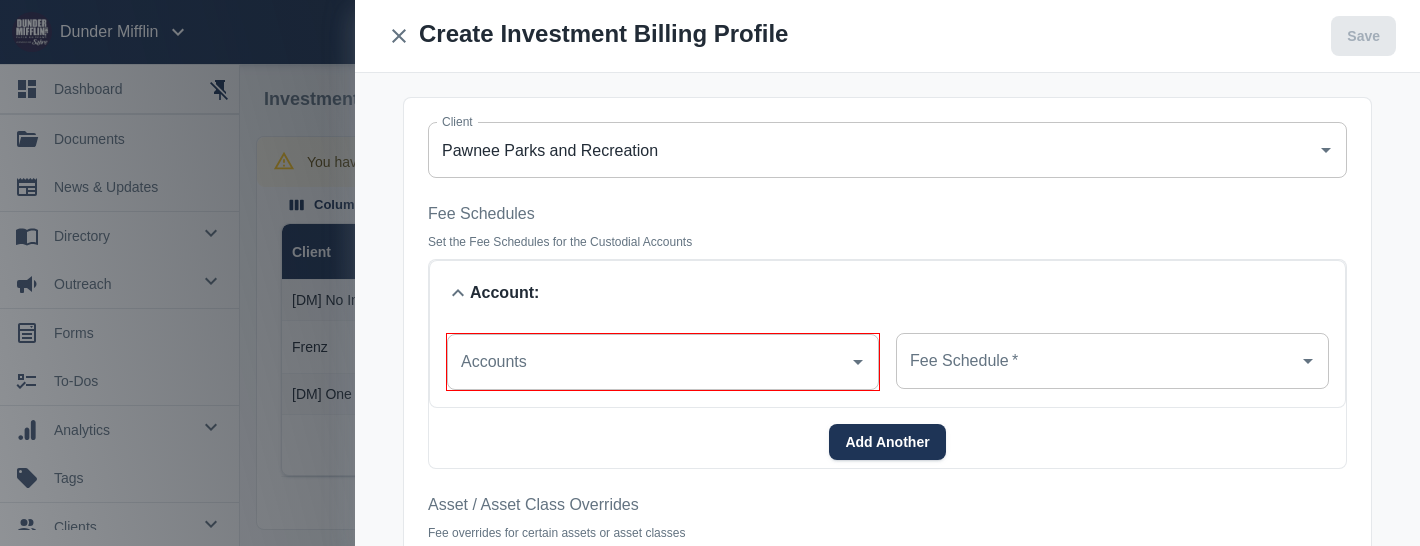 click on "Account :" at bounding box center (504, 293) 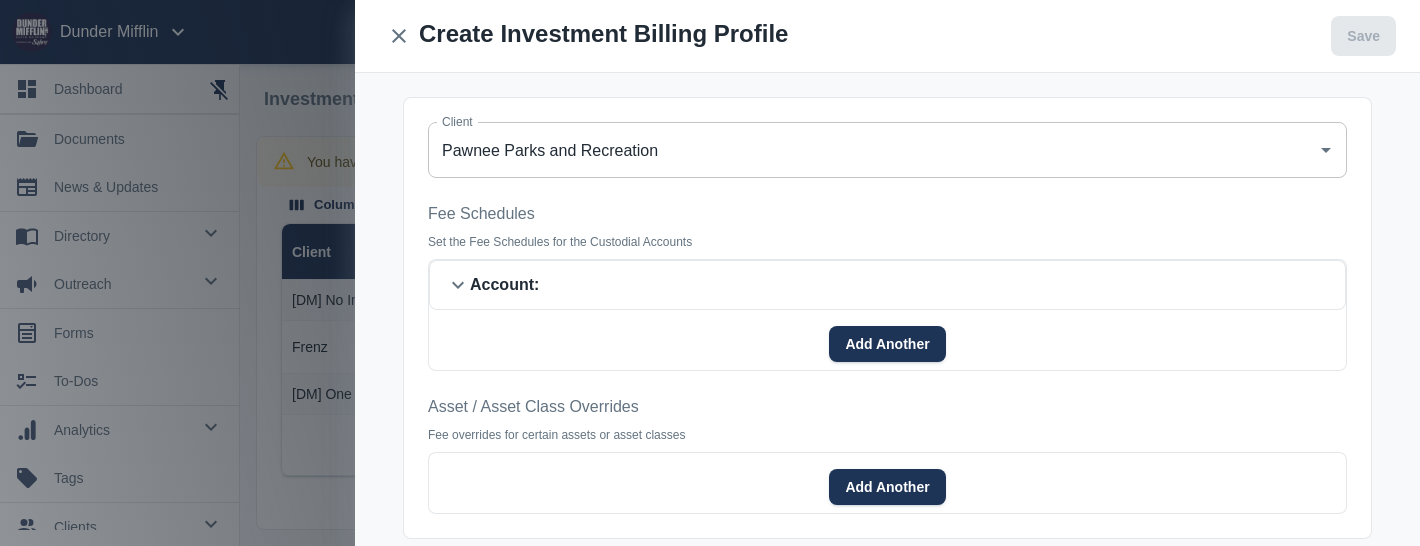 click on "Account :" at bounding box center [504, 285] 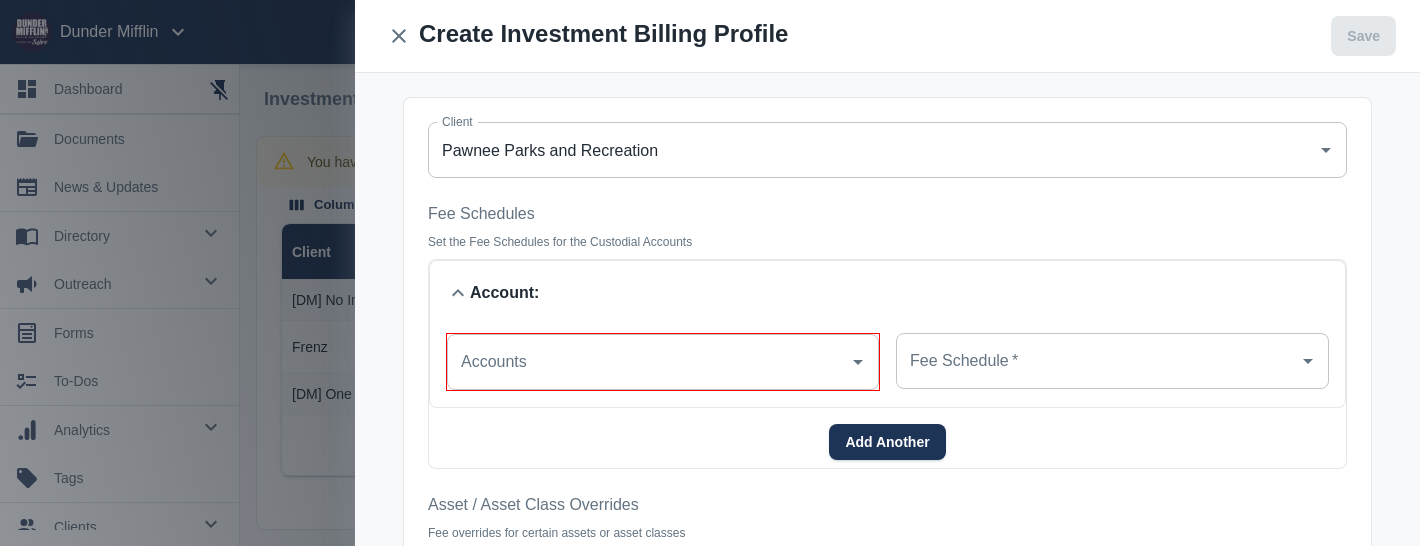 click on "Accounts" at bounding box center (648, 362) 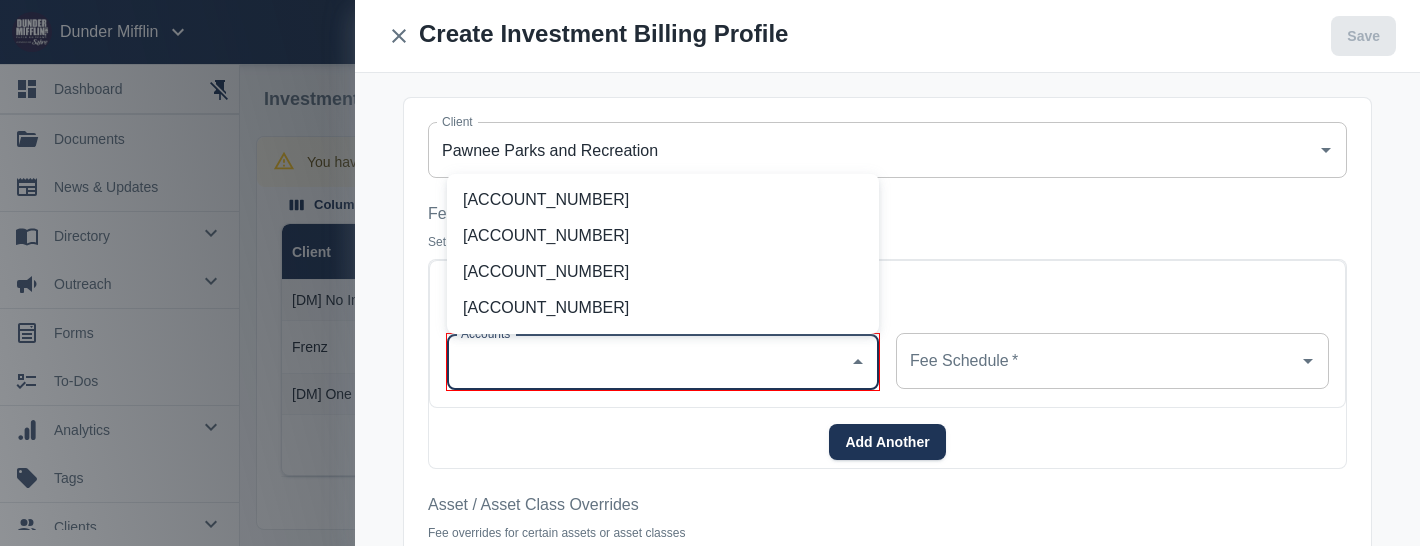 click on "[ACCOUNT_NUMBER]" at bounding box center [663, 308] 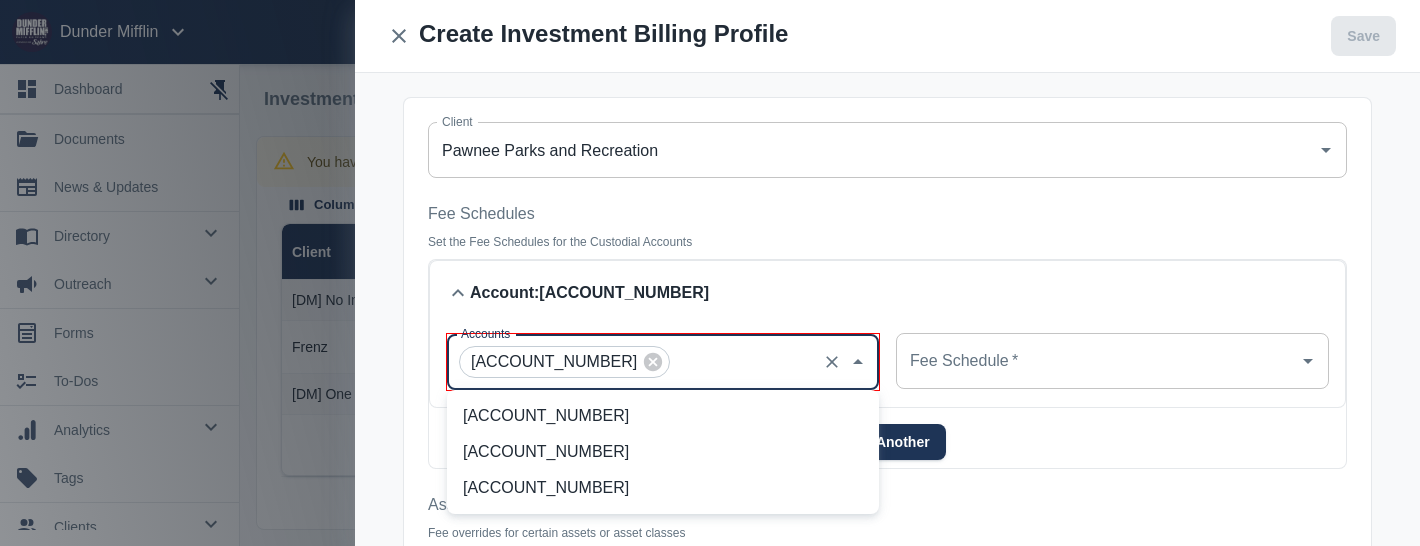 click on "[ACCOUNT_NUMBER]" at bounding box center [663, 416] 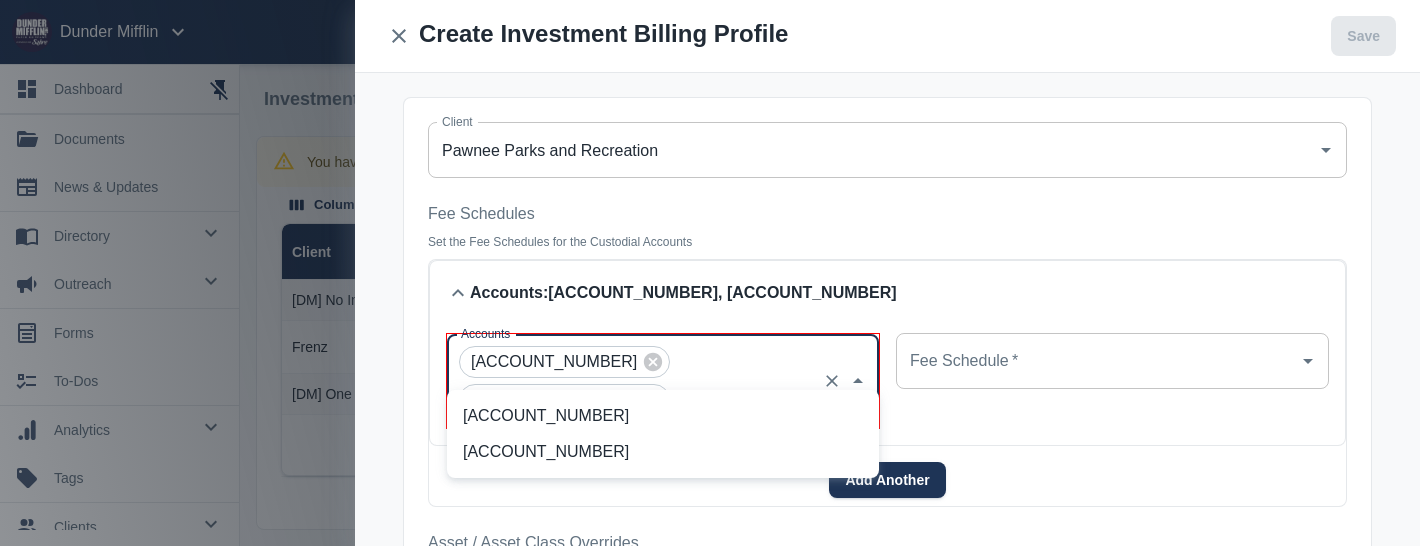 click on "Fee Schedule   * Fee Schedule   *" at bounding box center (1112, 361) 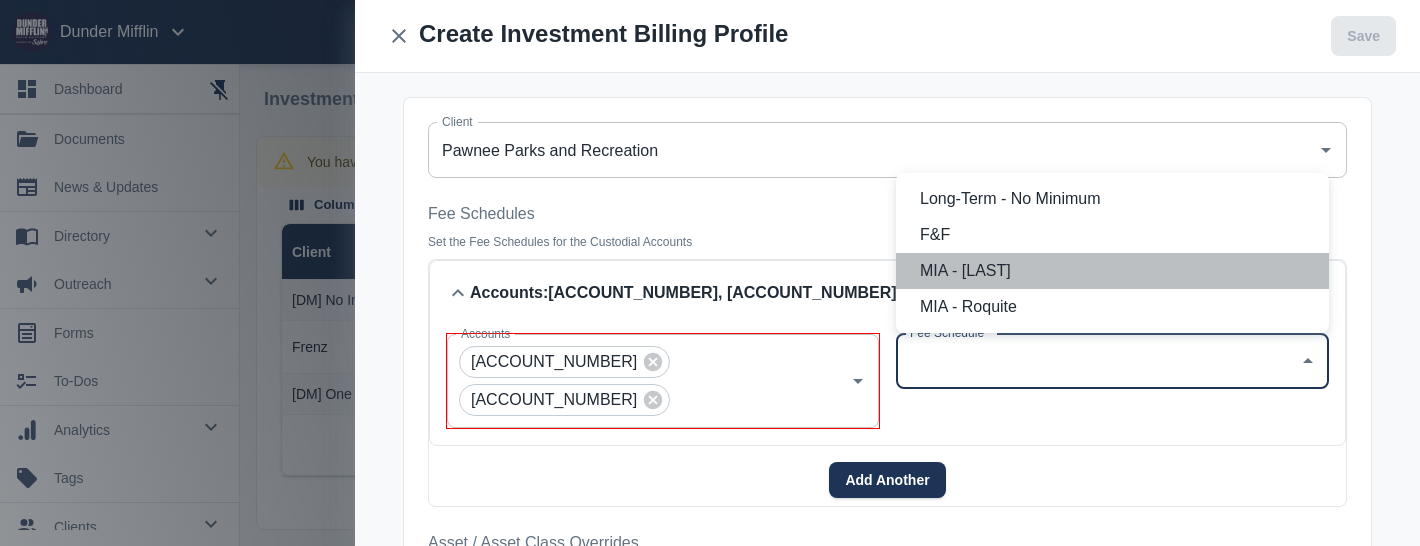 click on "MIA - [LAST]" at bounding box center [1116, 271] 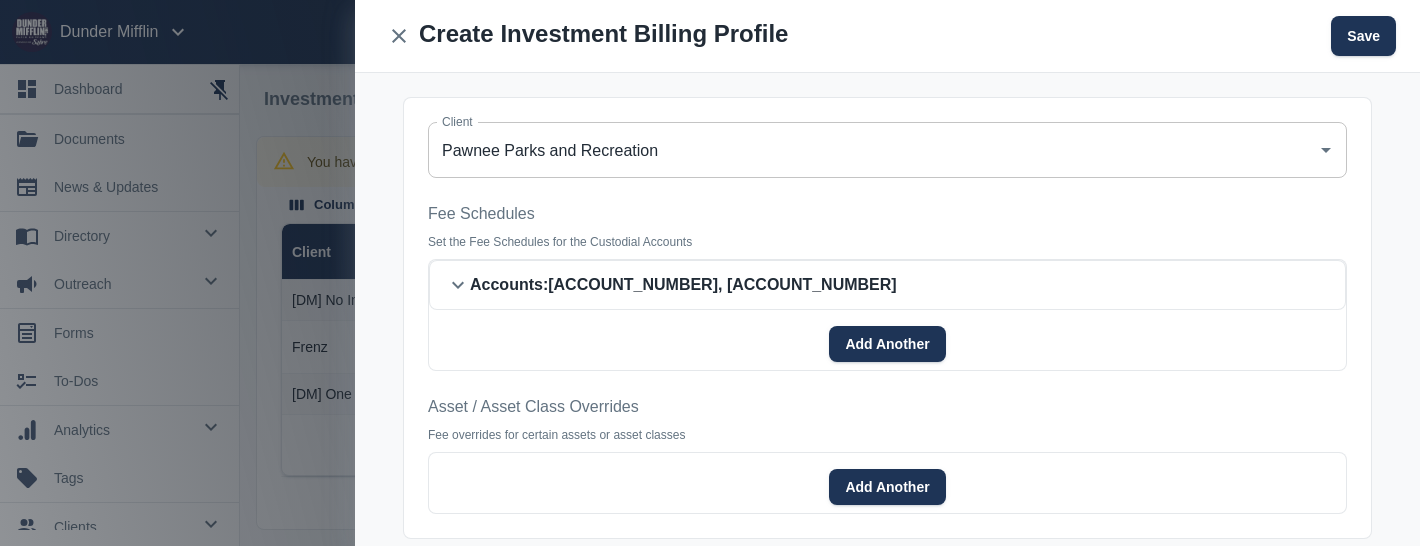 click at bounding box center (458, 285) 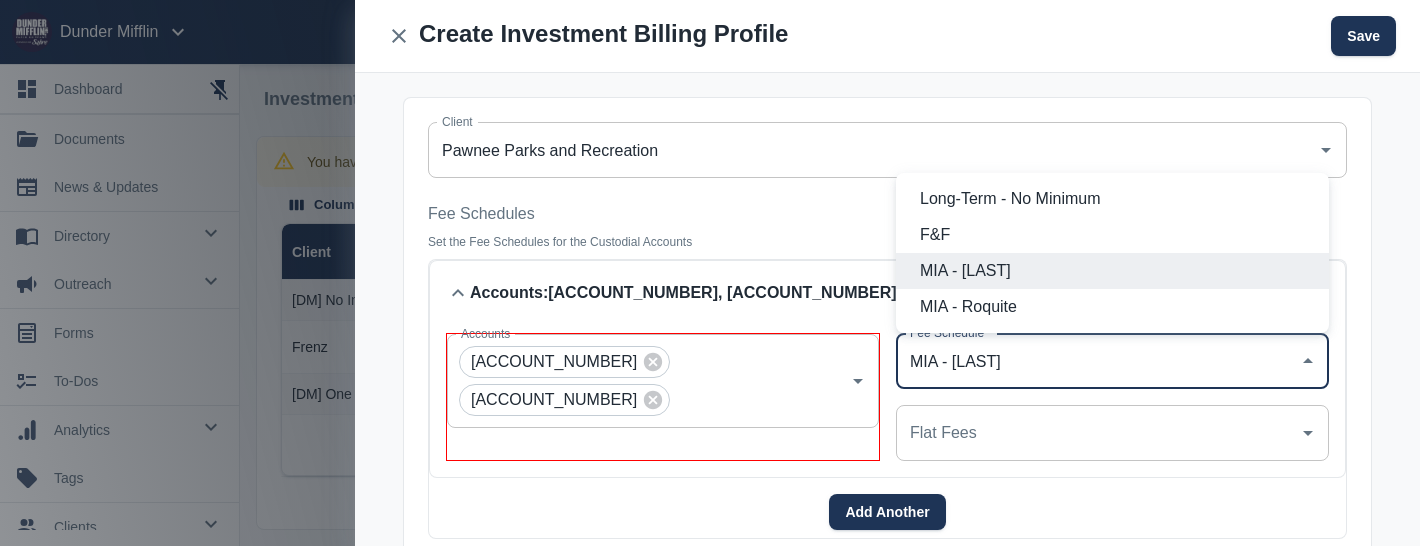 click on "MIA - [LAST]" at bounding box center [1097, 361] 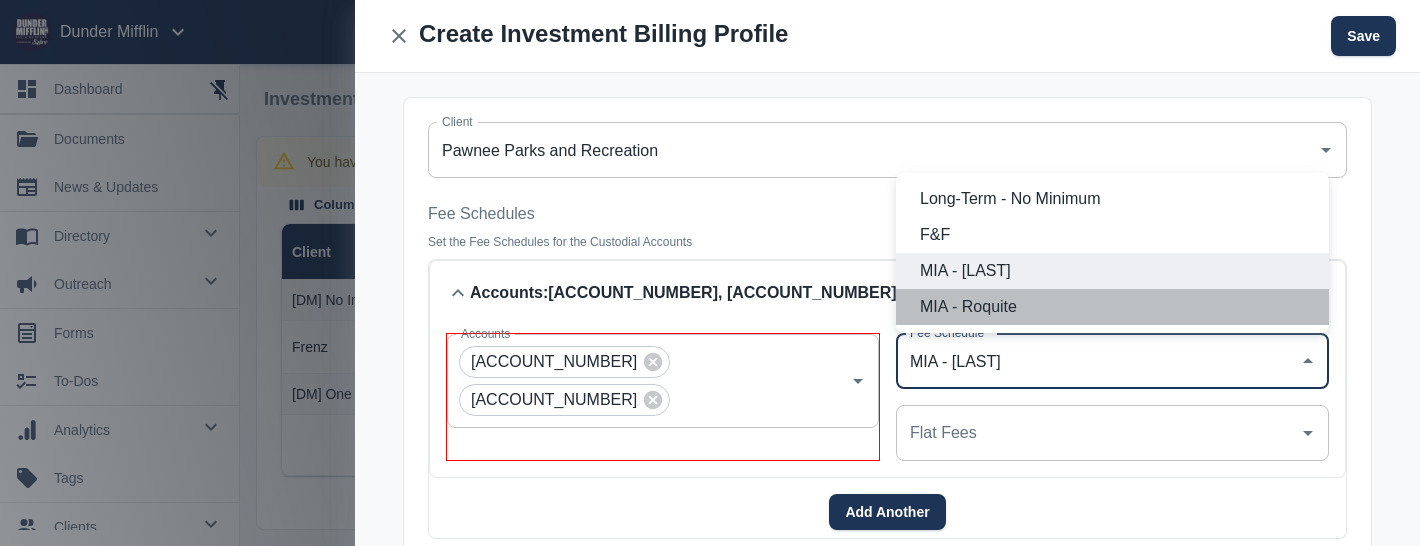 click on "MIA - Roquite" at bounding box center (1116, 307) 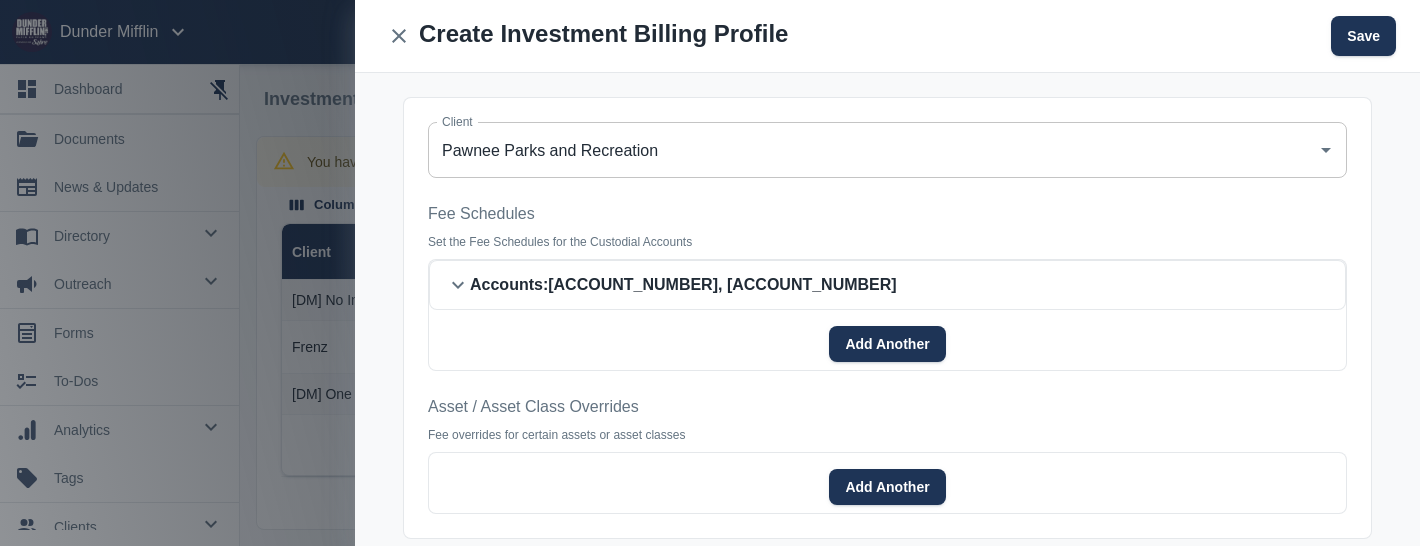 click at bounding box center (458, 285) 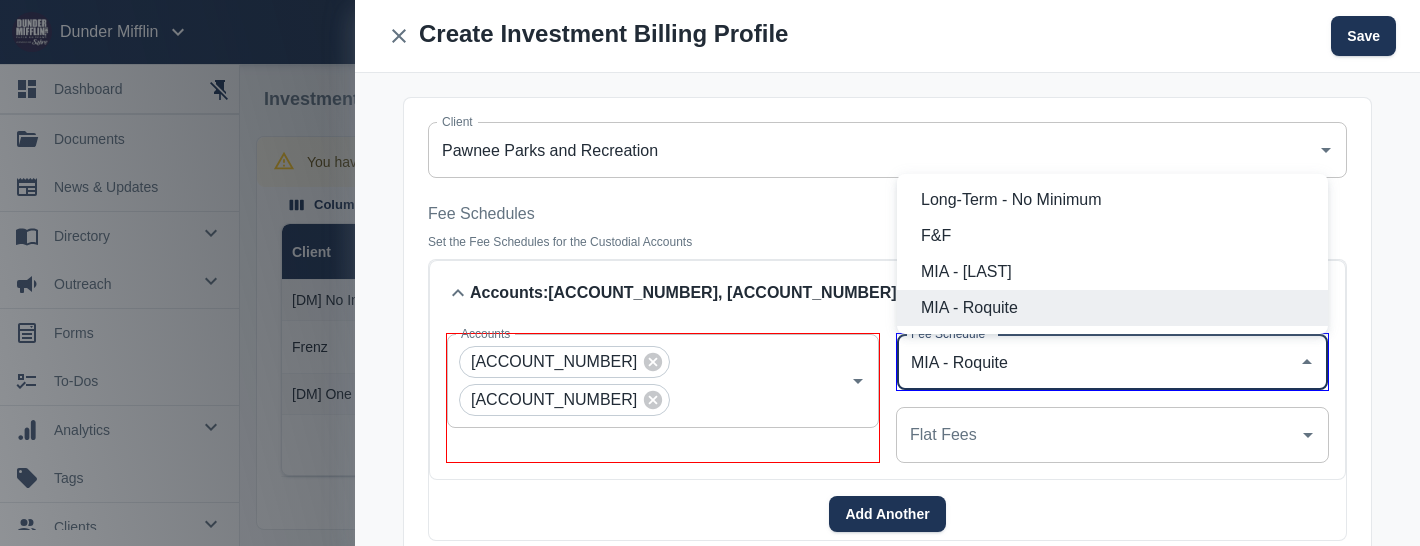 click on "MIA - Roquite" at bounding box center [1097, 362] 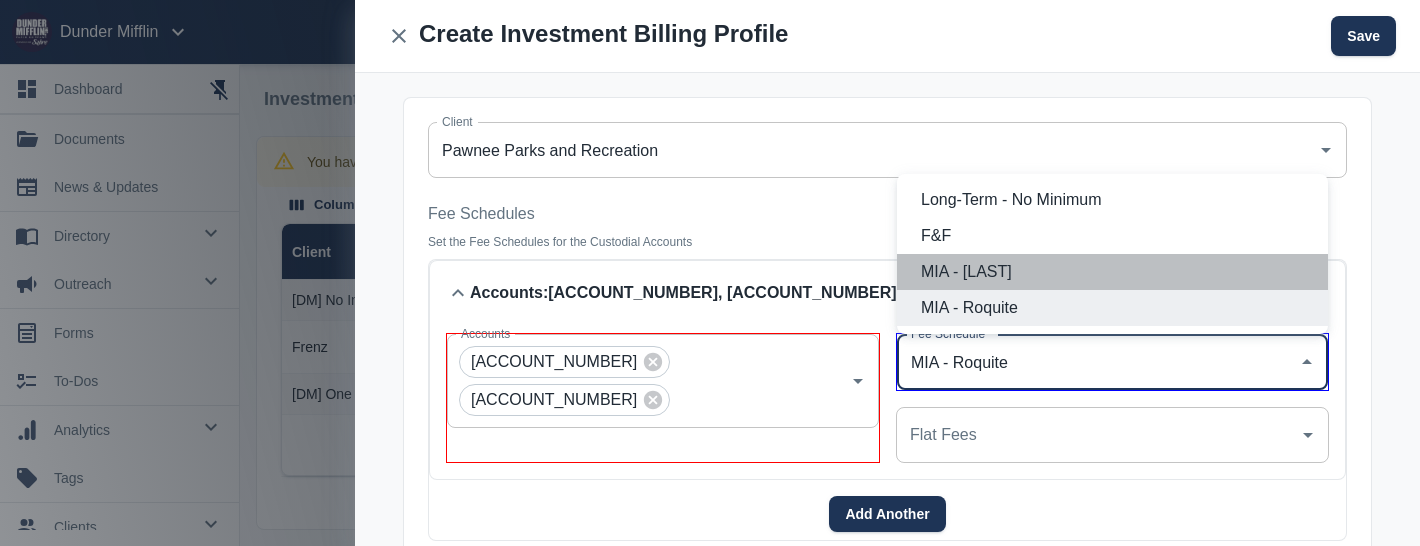 click on "MIA - [LAST]" at bounding box center (1116, 272) 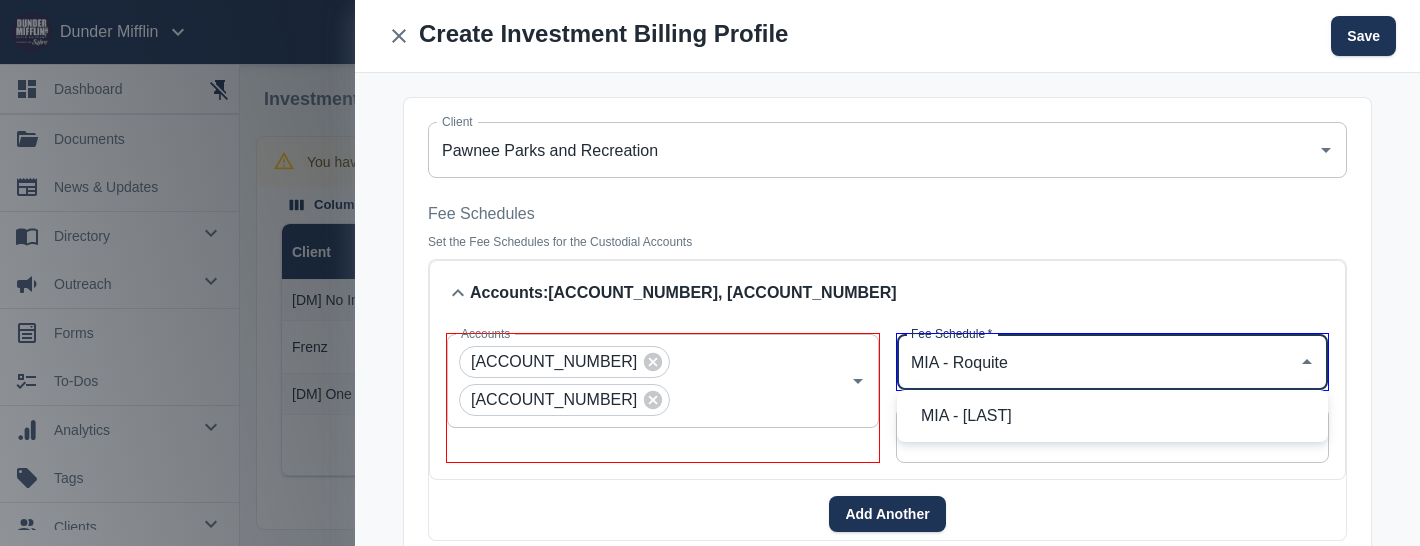 click on "Accounts [ACCOUNT_NUMBER] [ACCOUNT_NUMBER] Accounts Fee Schedule
* MIA - Roquite Fee Schedule
* Flat Fees Flat Fees" at bounding box center (887, 398) 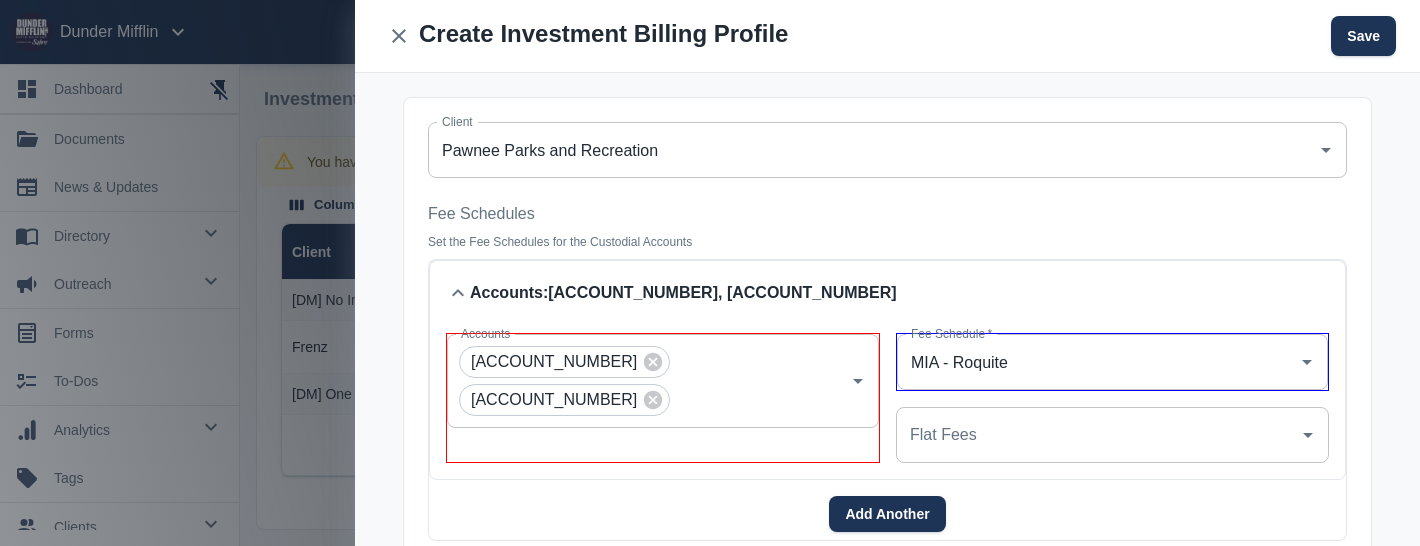 click on "MIA - Roquite" at bounding box center [1097, 362] 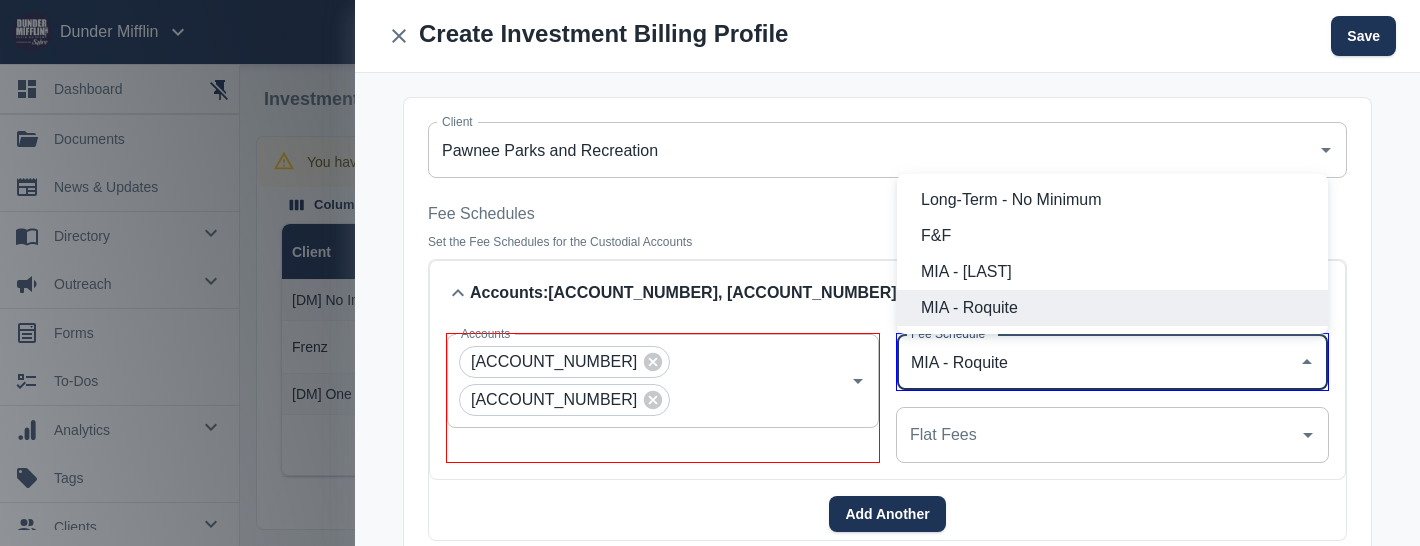 click on "MIA - [LAST]" at bounding box center (1116, 272) 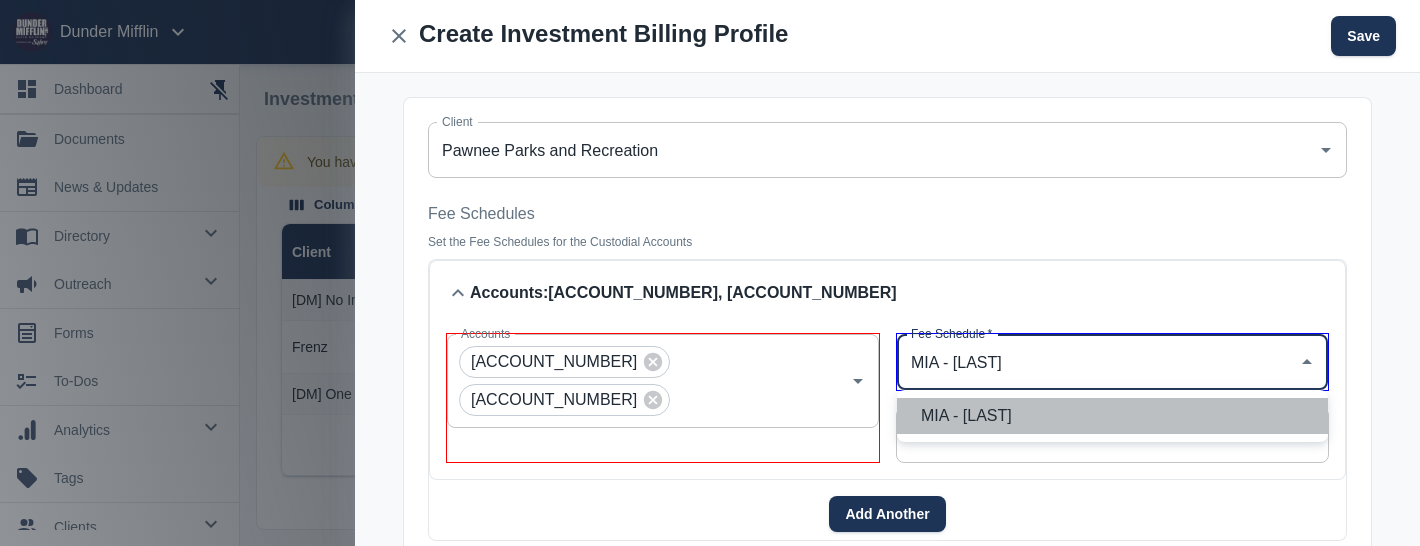click on "MIA - [LAST]" at bounding box center [1116, 416] 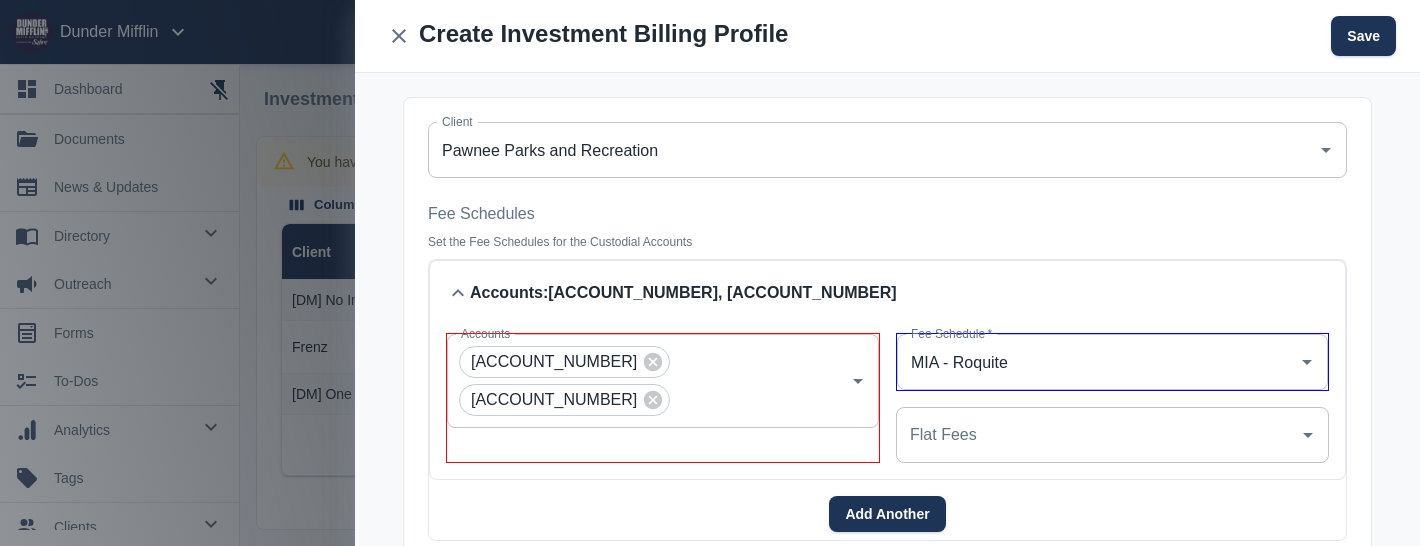 click on "MIA - Roquite" at bounding box center (1097, 362) 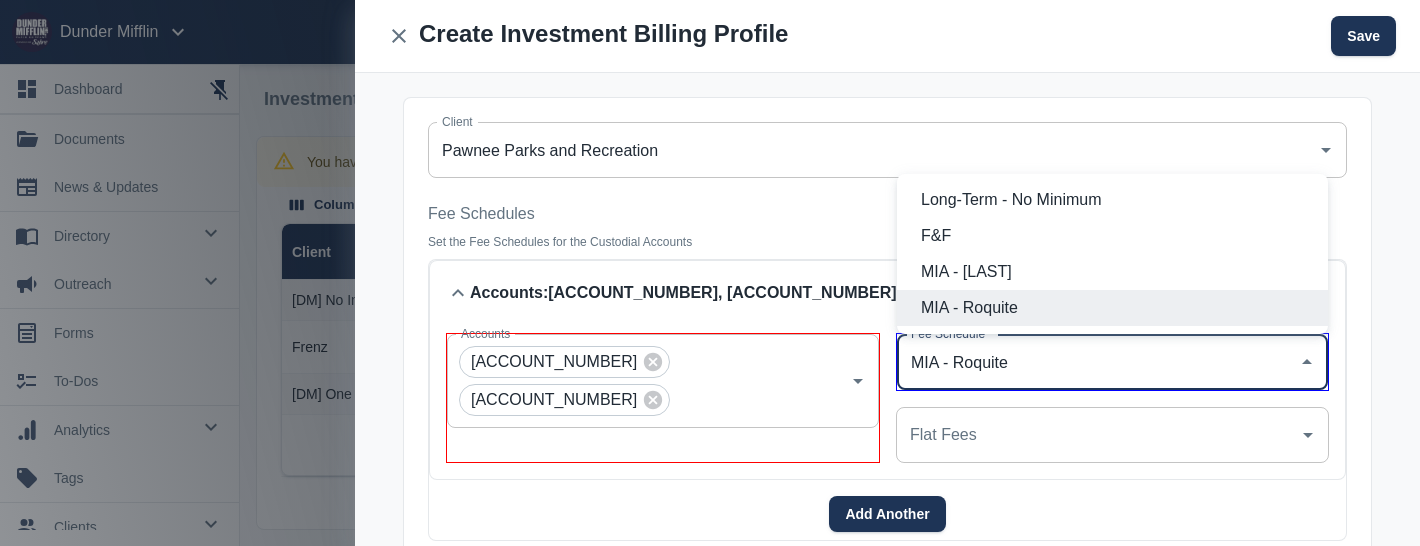 click on "MIA - [LAST]" at bounding box center (1116, 272) 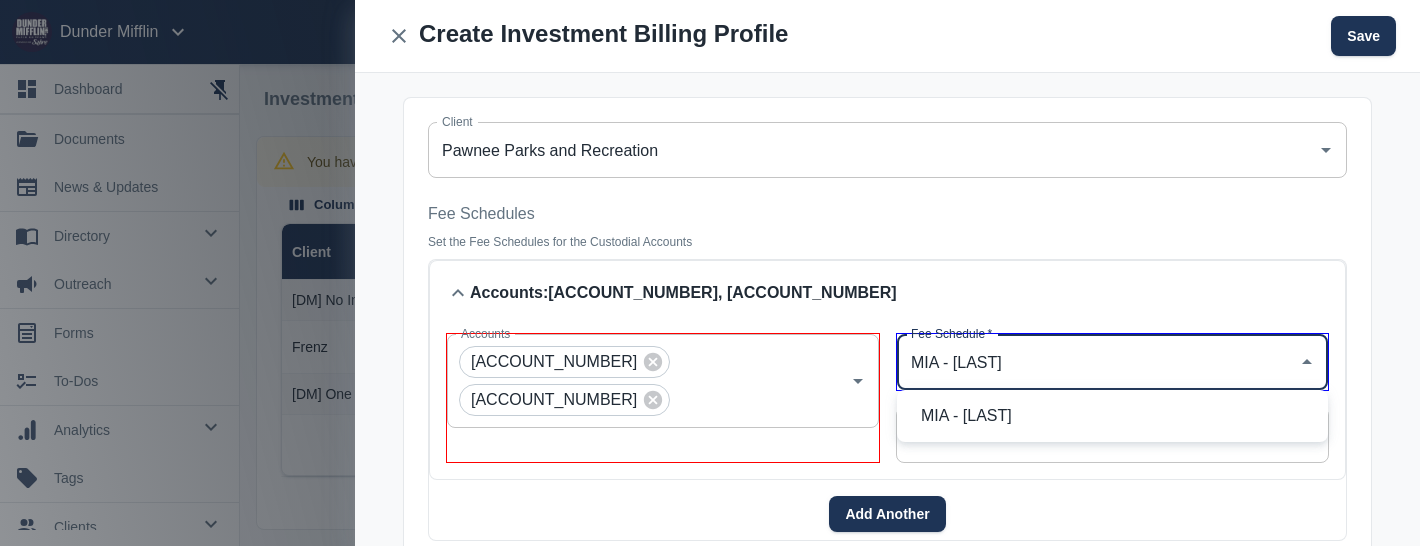 click on "MIA - [LAST]" at bounding box center [1097, 362] 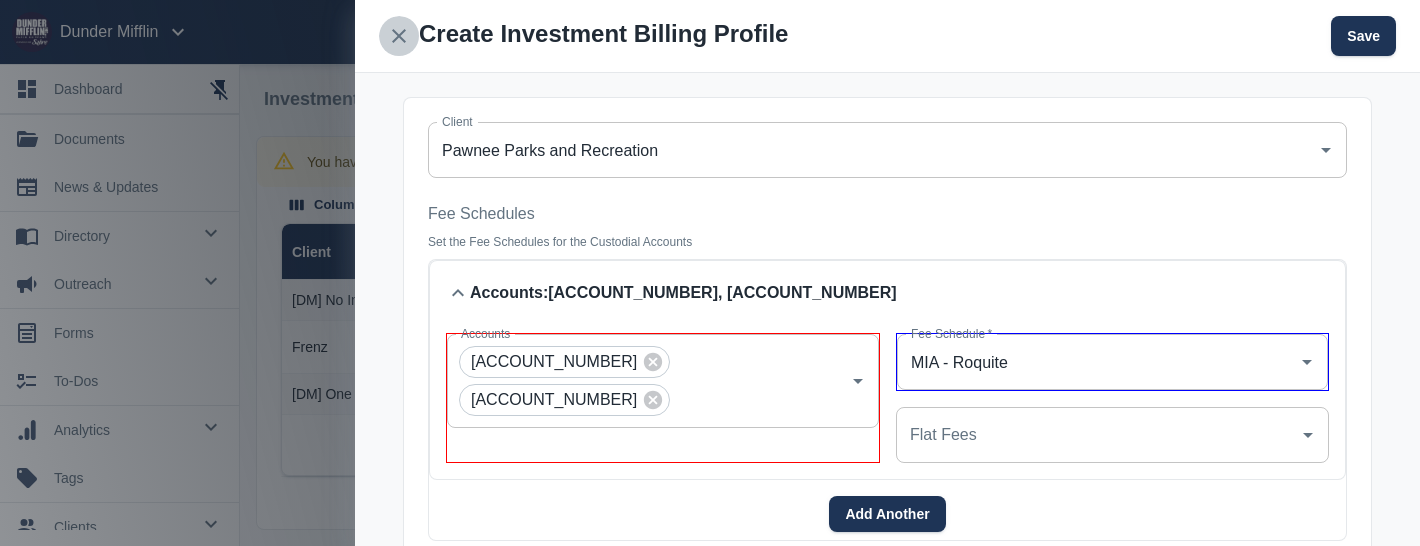click at bounding box center [399, 36] 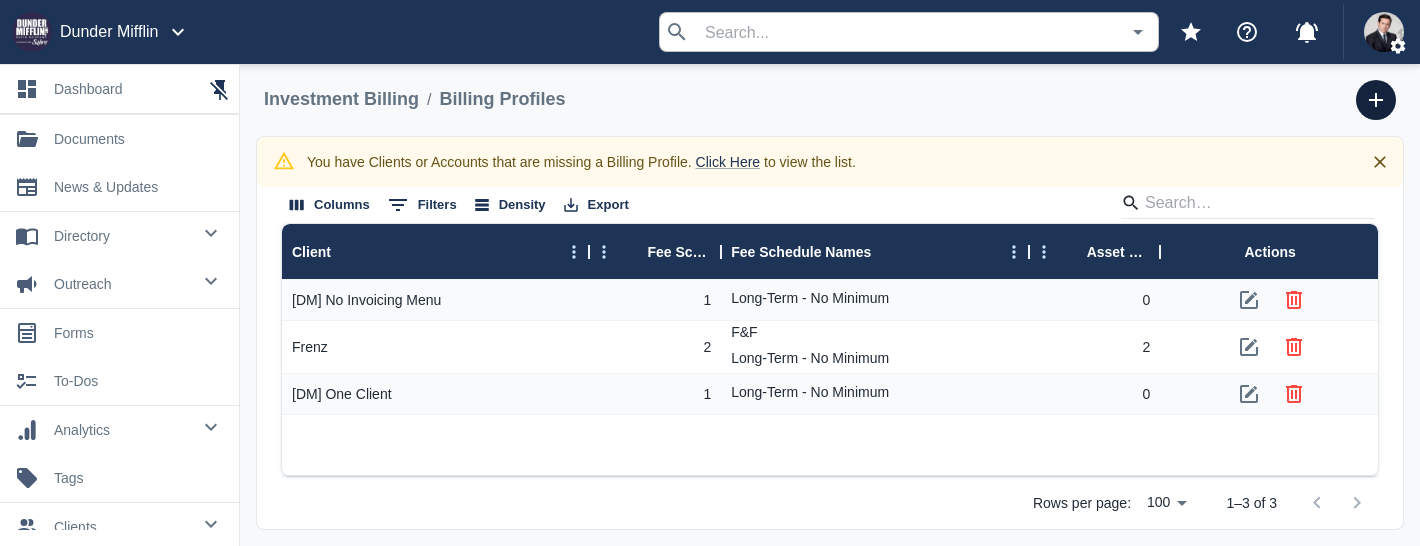 click at bounding box center (1376, 100) 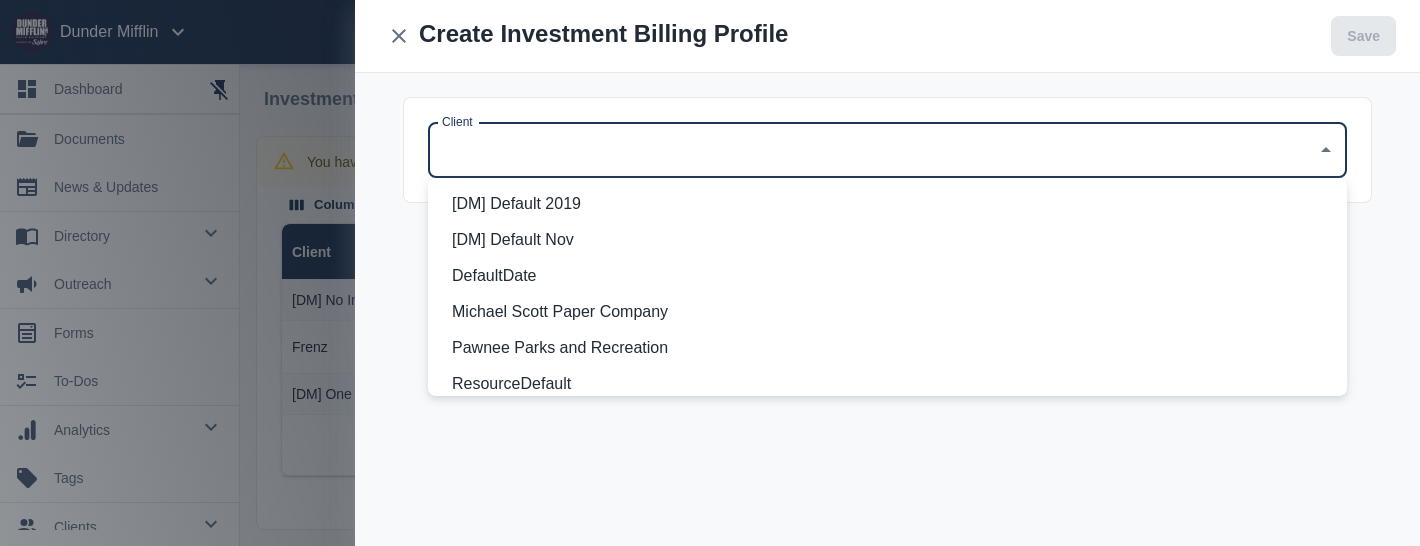 click on "Client" at bounding box center (872, 150) 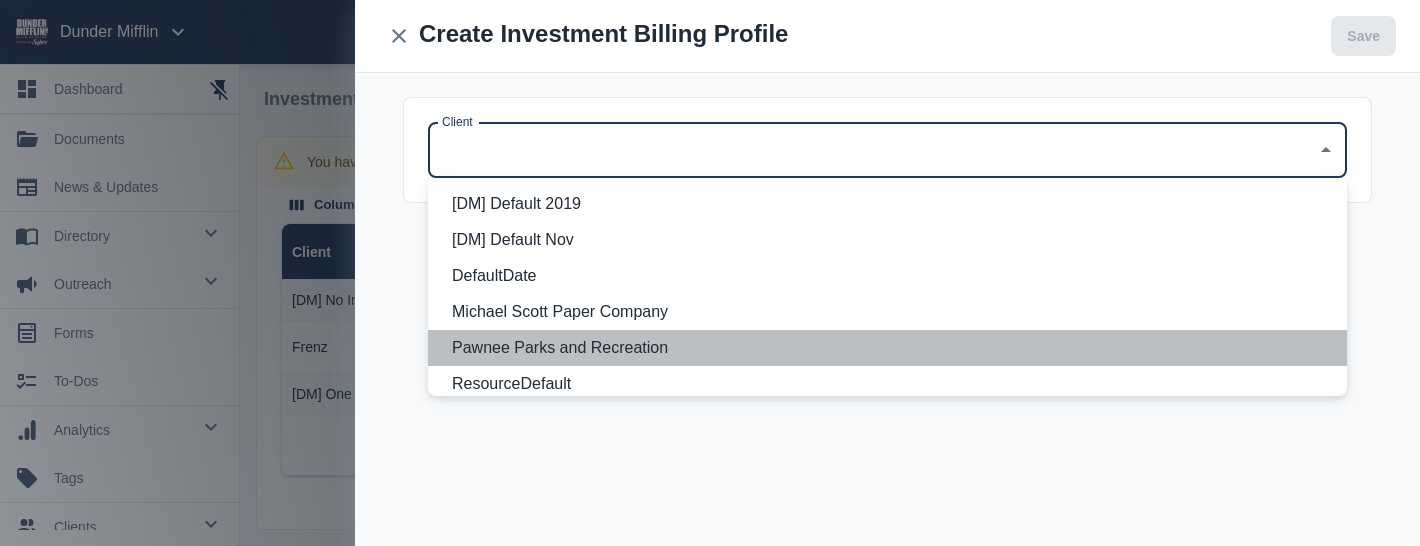 click on "Pawnee Parks and Recreation" at bounding box center [891, 348] 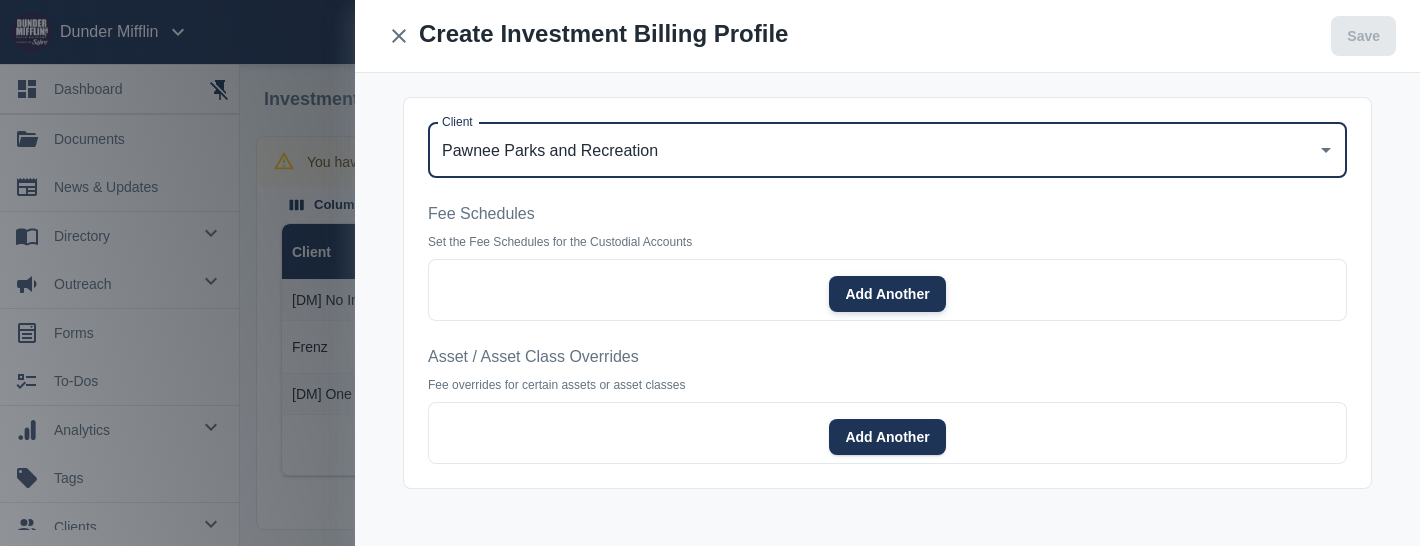 click on "Add Another" at bounding box center [887, 294] 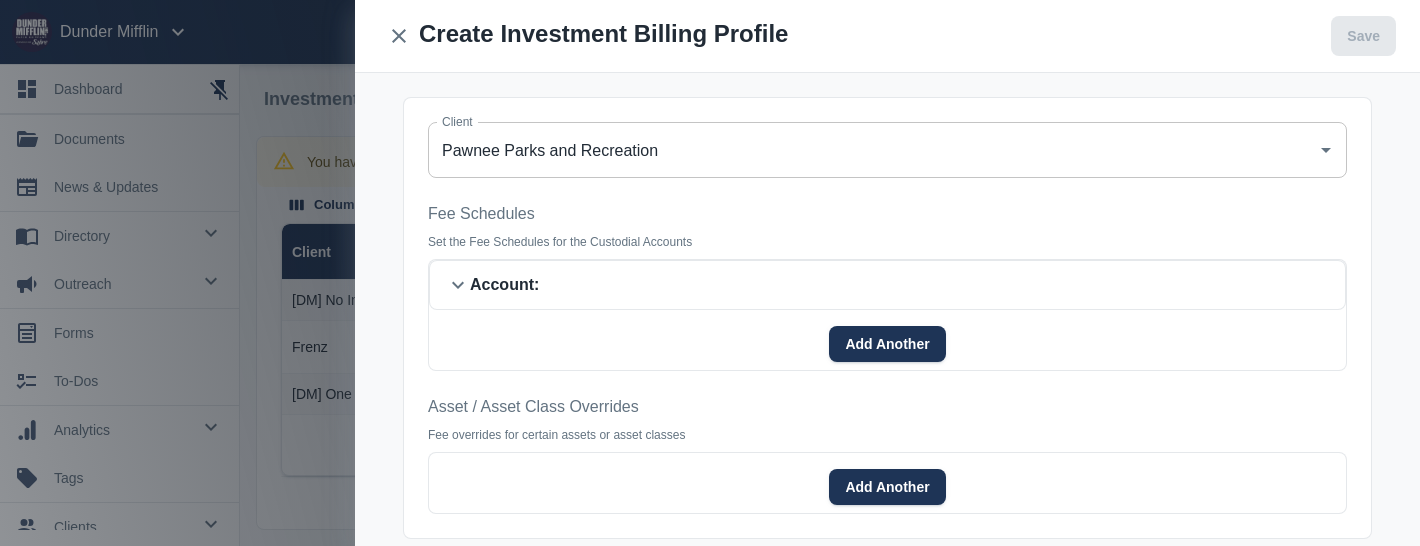 click on "Account :" at bounding box center (504, 285) 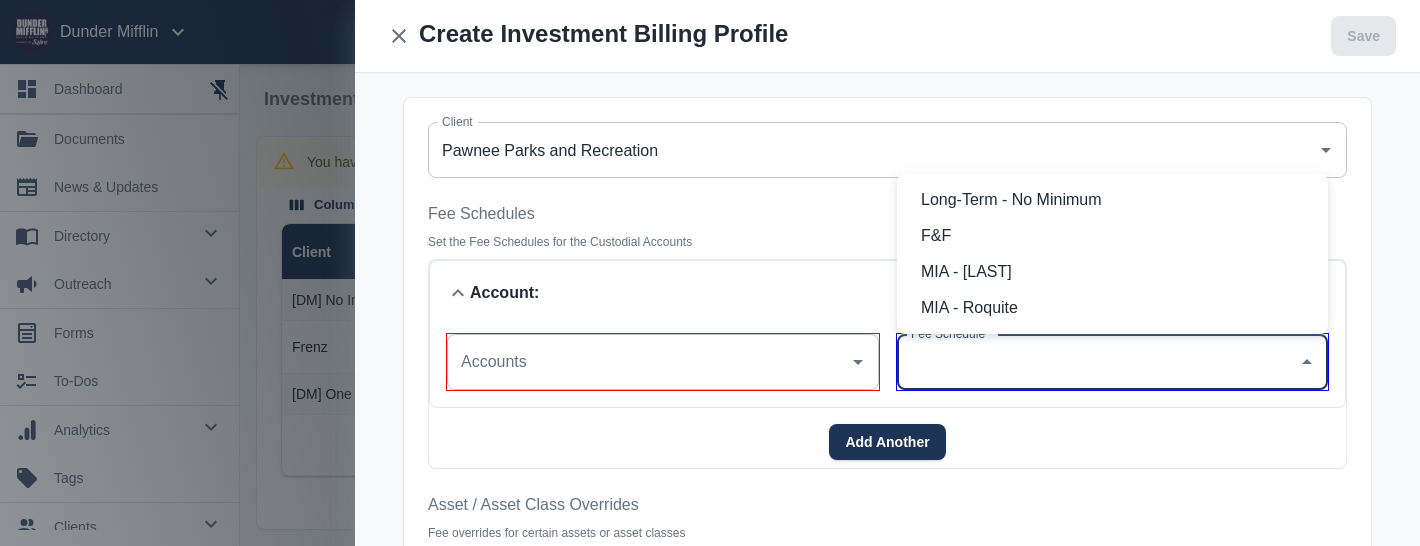 click on "Fee Schedule   *" at bounding box center (1097, 362) 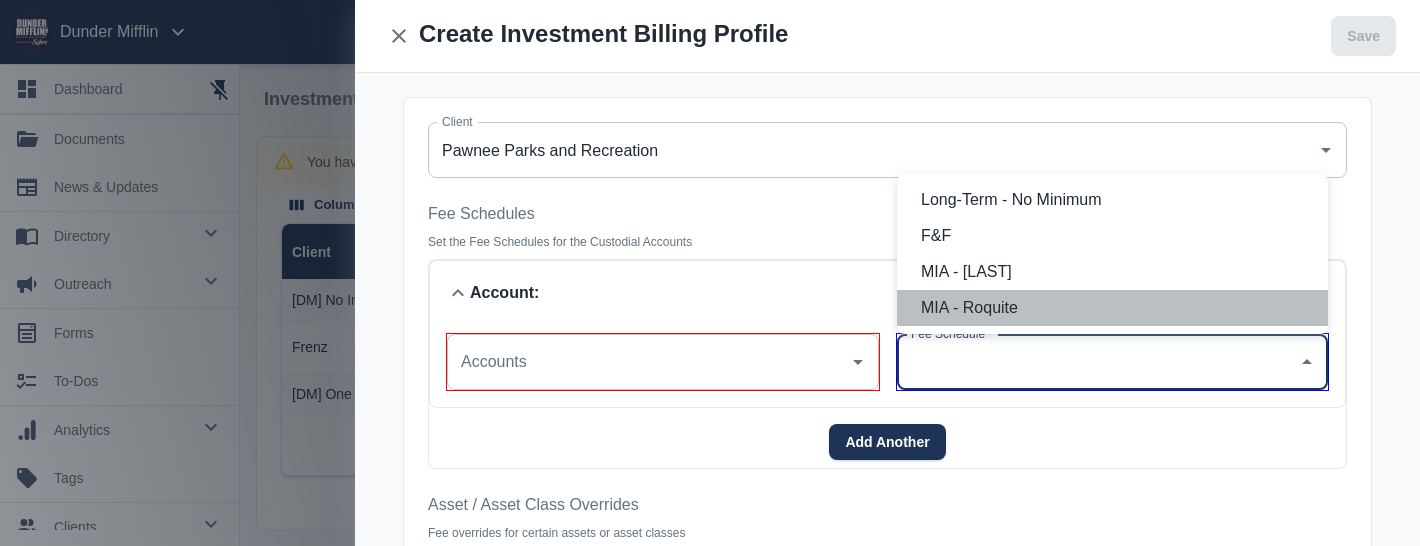 click on "MIA - Roquite" at bounding box center [1116, 308] 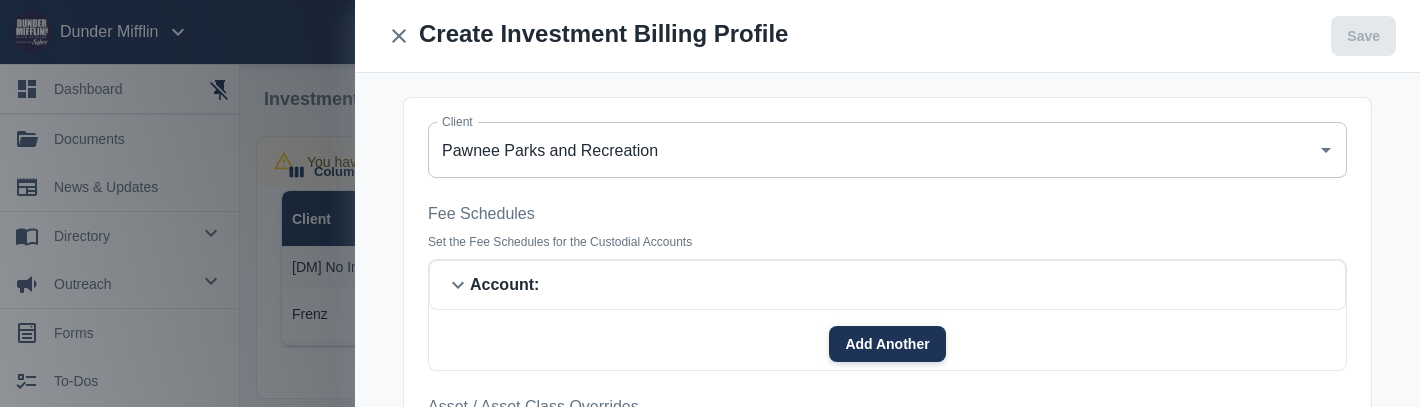 click on "Add Another" at bounding box center [887, 344] 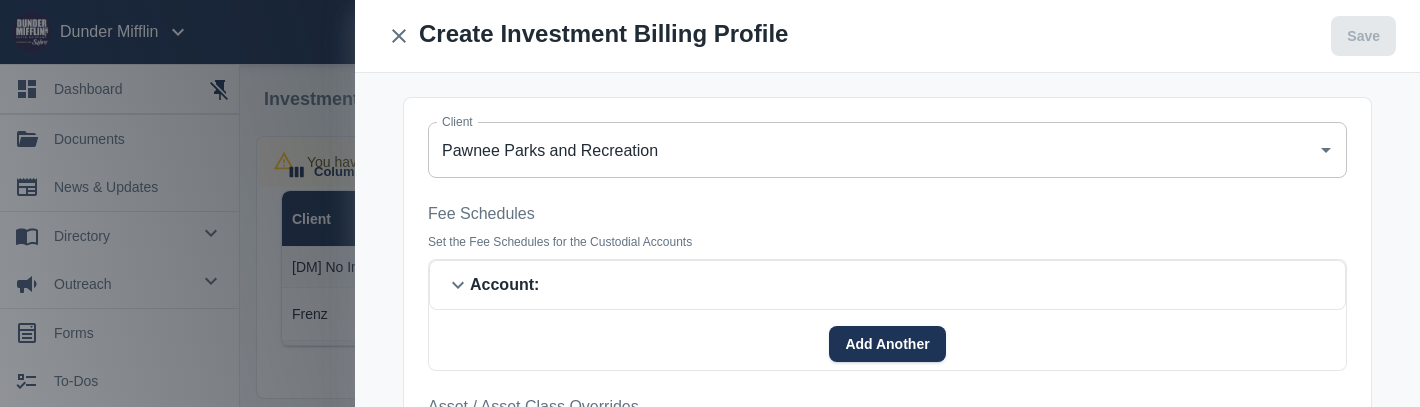click on "Account :" at bounding box center (504, 285) 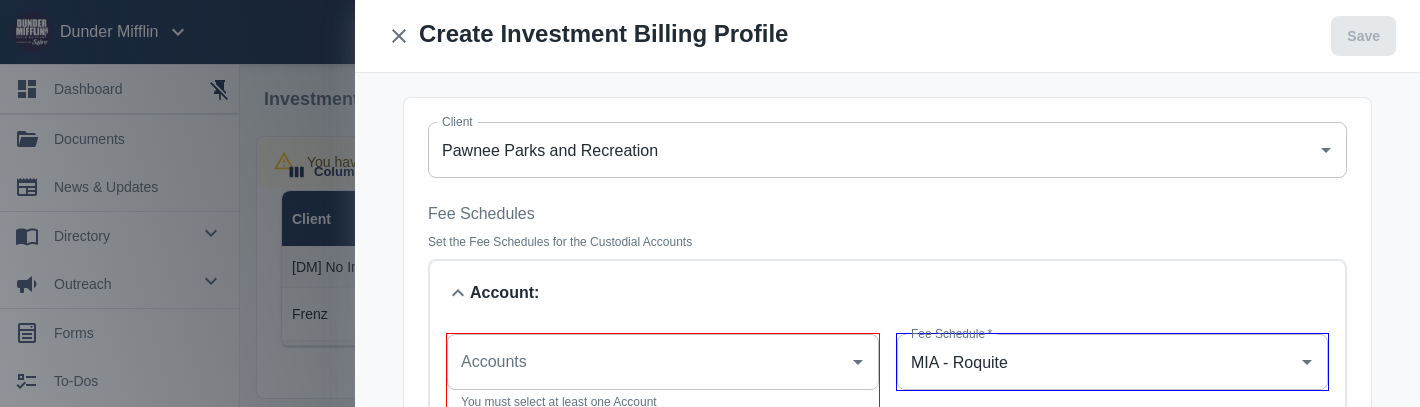 click on "Accounts" at bounding box center (648, 362) 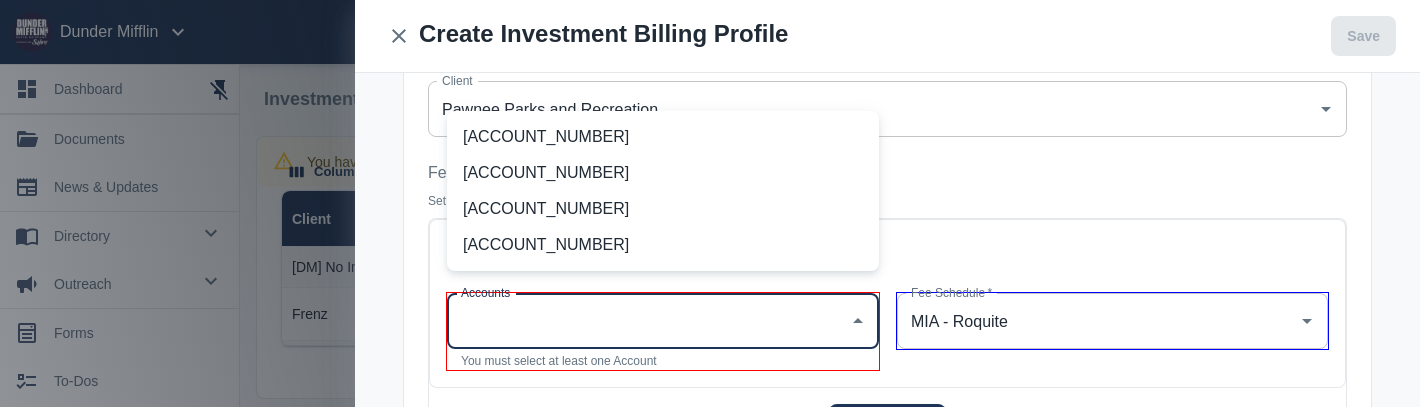 scroll, scrollTop: 75, scrollLeft: 0, axis: vertical 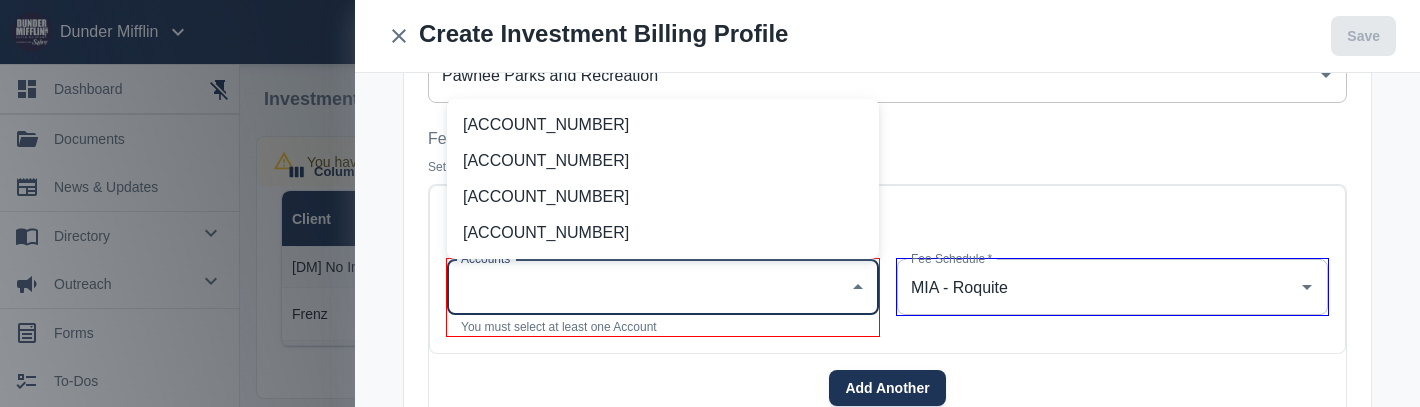 click on "[ACCOUNT_NUMBER]" at bounding box center (663, 233) 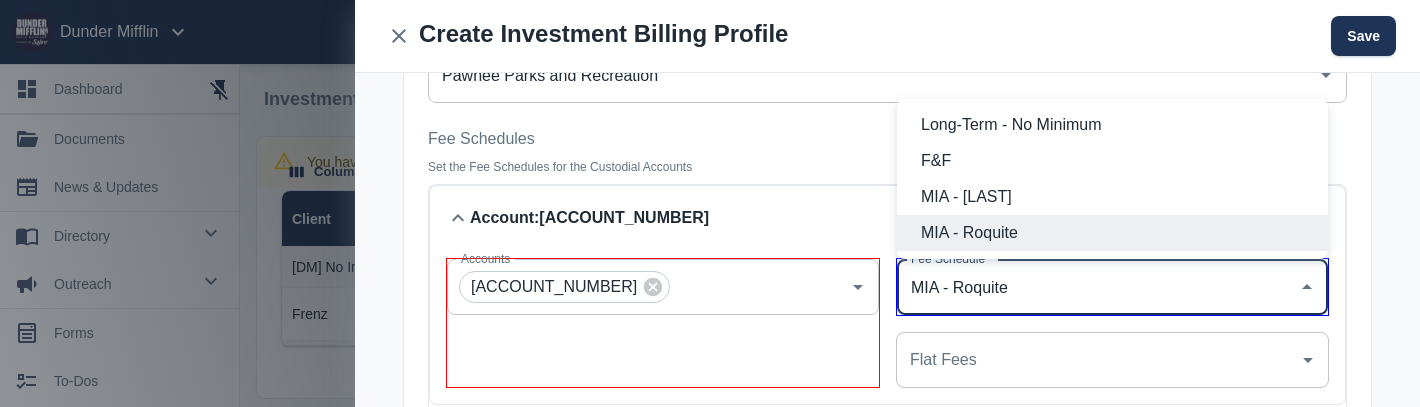click on "MIA - Roquite" at bounding box center (1097, 287) 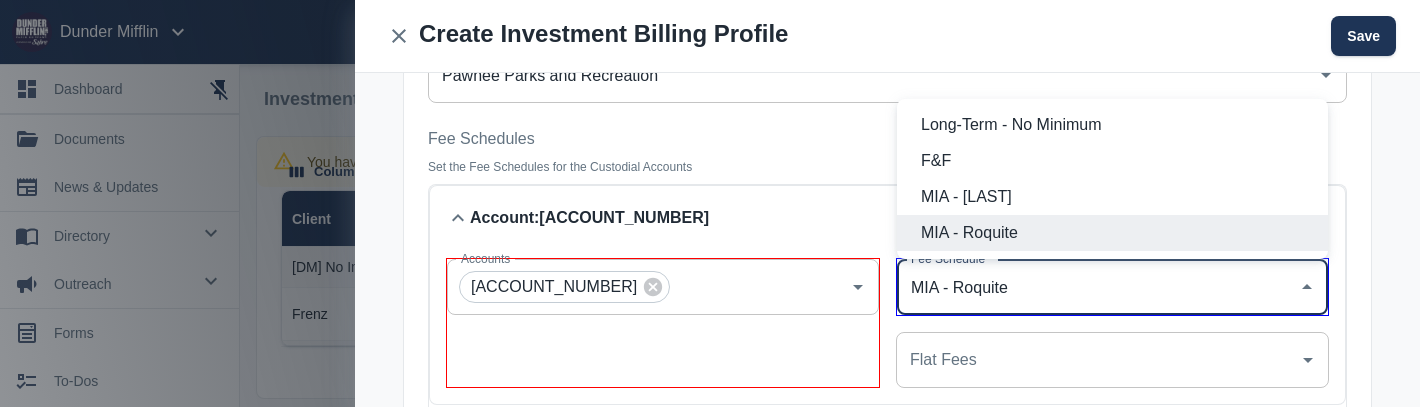 click on "F&F" at bounding box center (1116, 161) 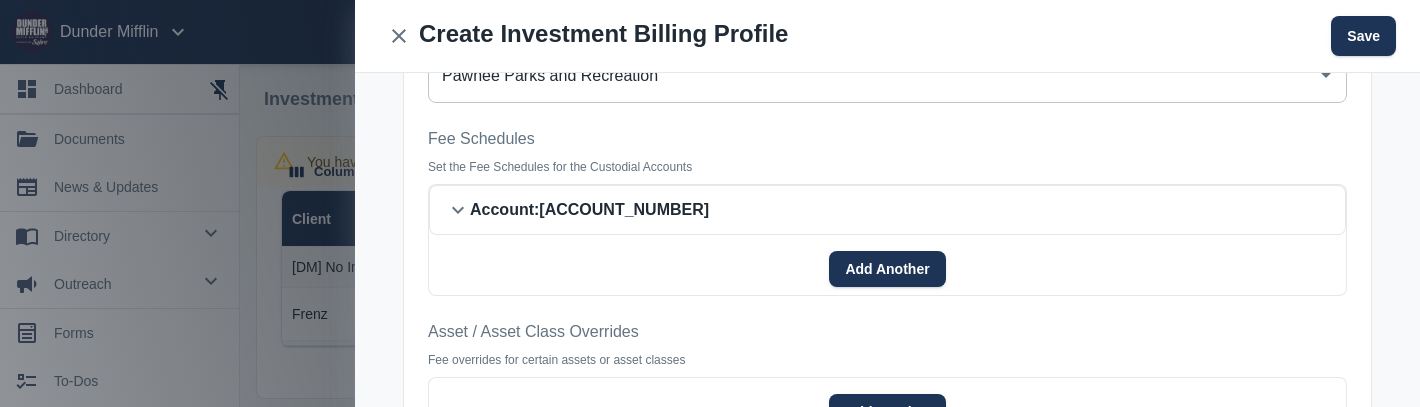 click on "Account :  [ACCOUNT_NUMBER]" at bounding box center [589, 210] 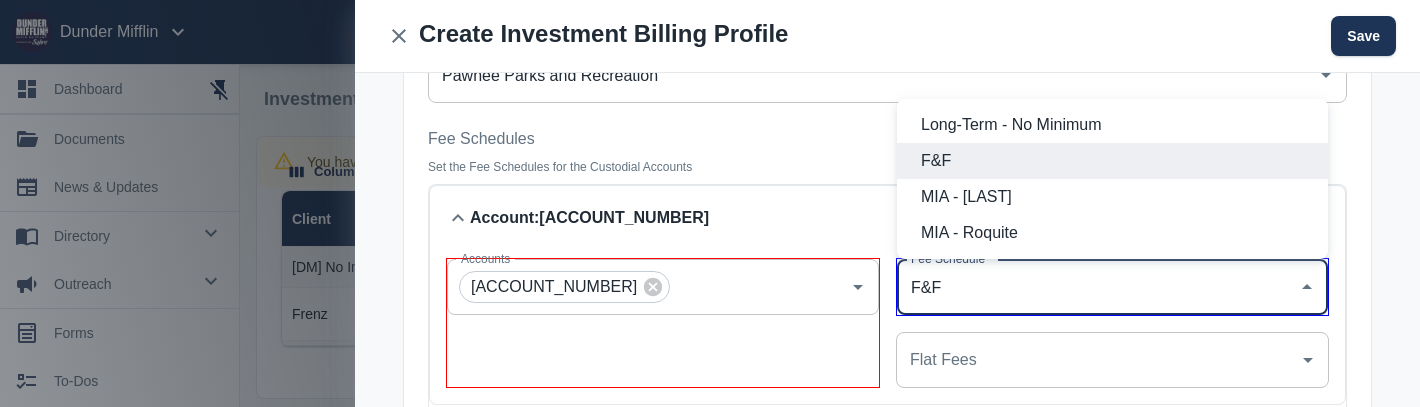 click on "F&F" at bounding box center [1097, 287] 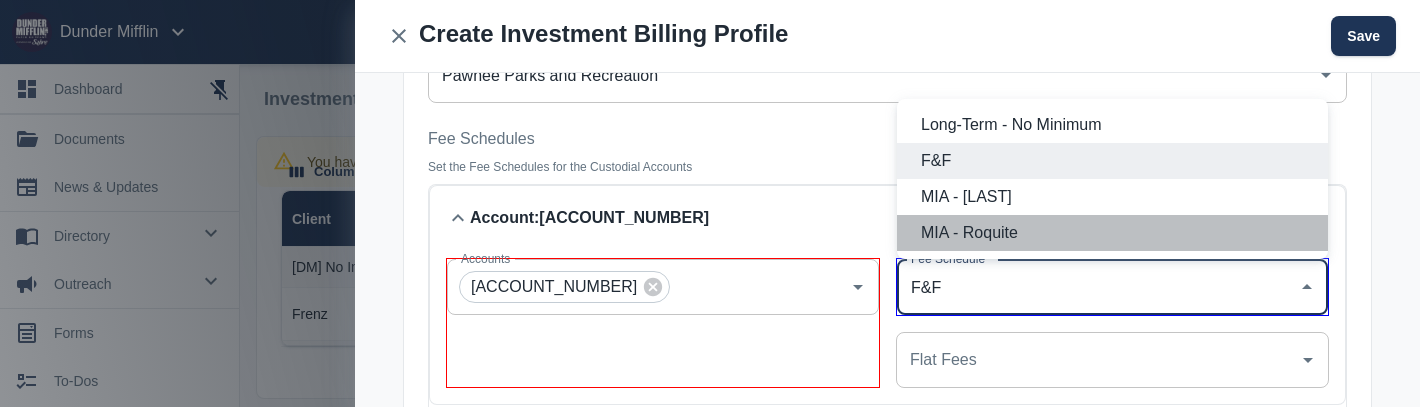 click on "MIA - Roquite" at bounding box center [1116, 233] 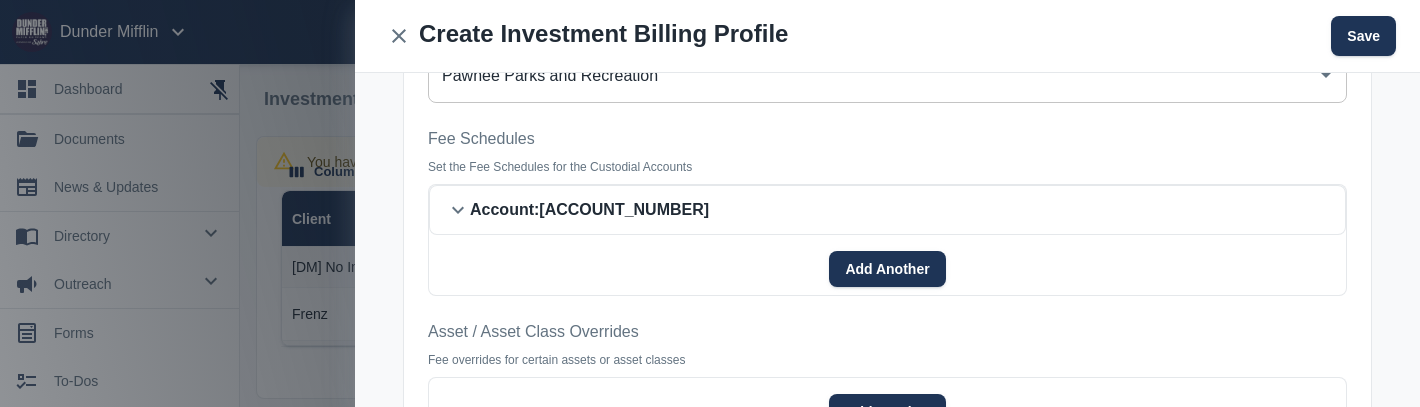 click on "Account :  [ACCOUNT_NUMBER]" at bounding box center (589, 210) 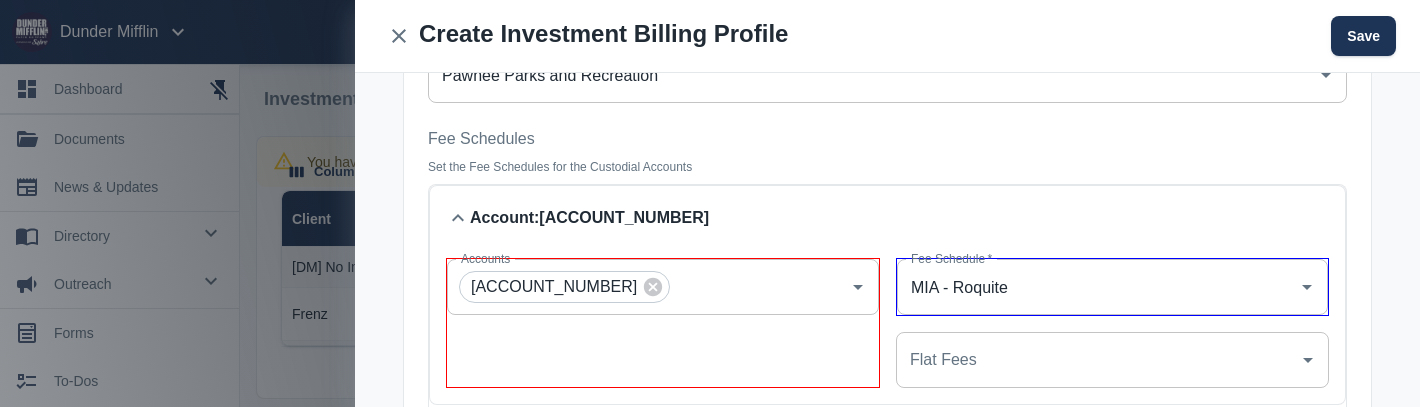 click on "MIA - Roquite" at bounding box center [1097, 287] 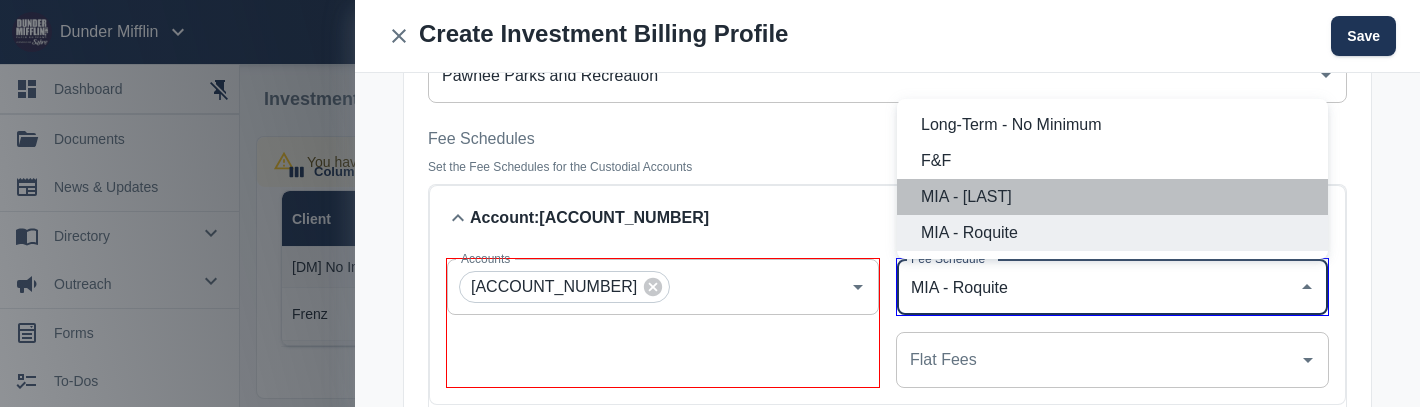 click on "MIA - [LAST]" at bounding box center (1116, 197) 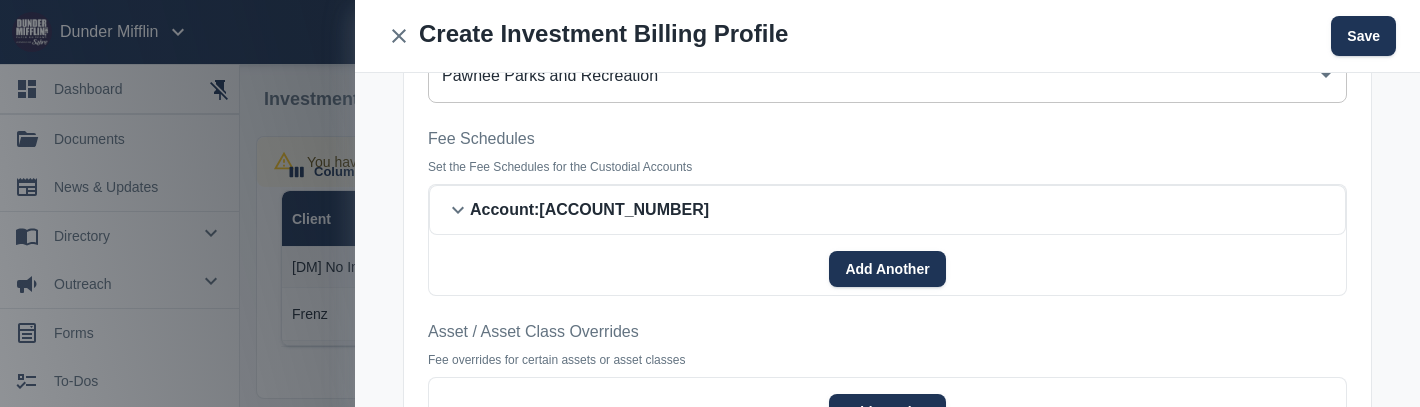 click on "Account :  [ACCOUNT_NUMBER]" at bounding box center [589, 210] 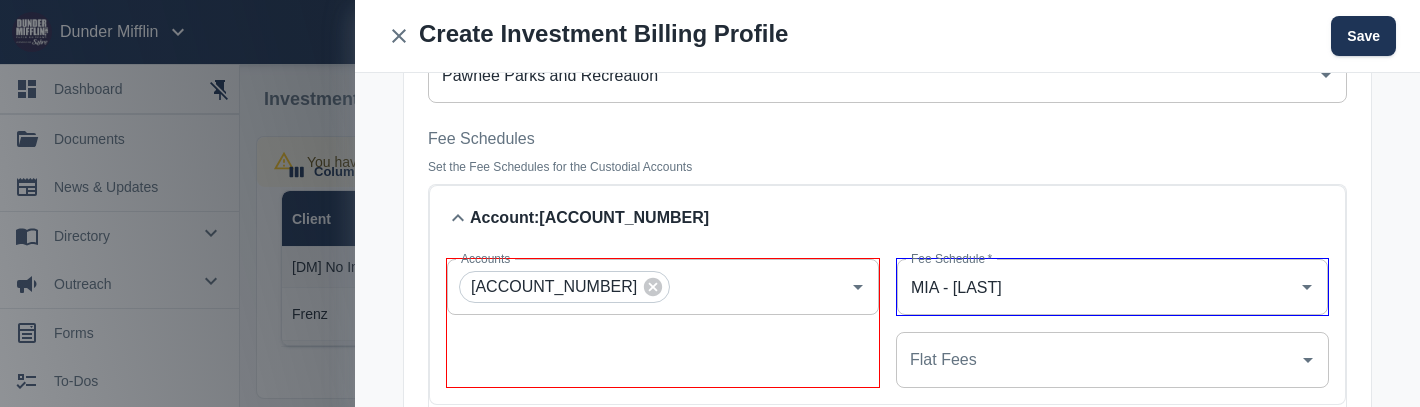 click on "MIA - [LAST]" at bounding box center (1097, 287) 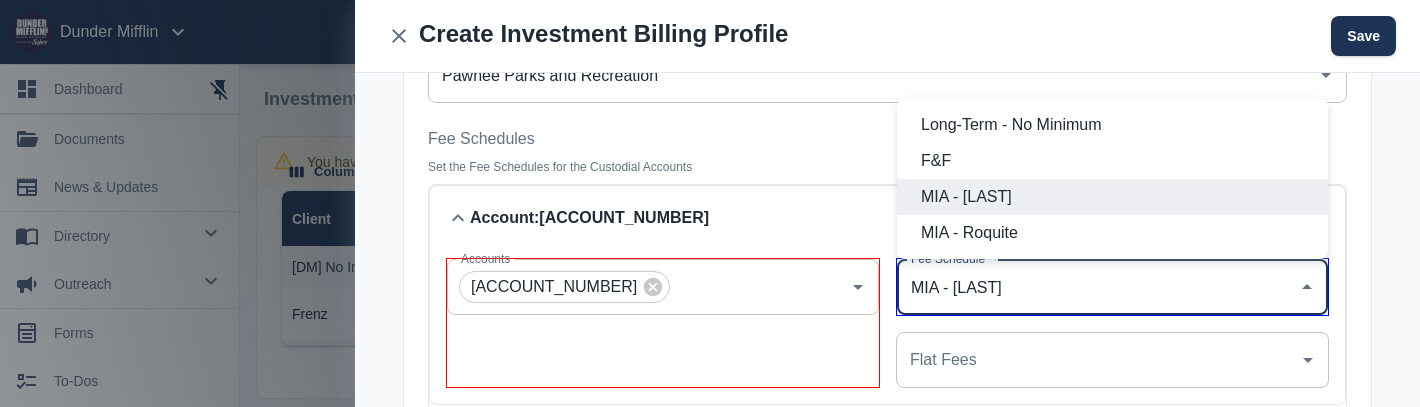 click on "MIA - Roquite" at bounding box center (1116, 233) 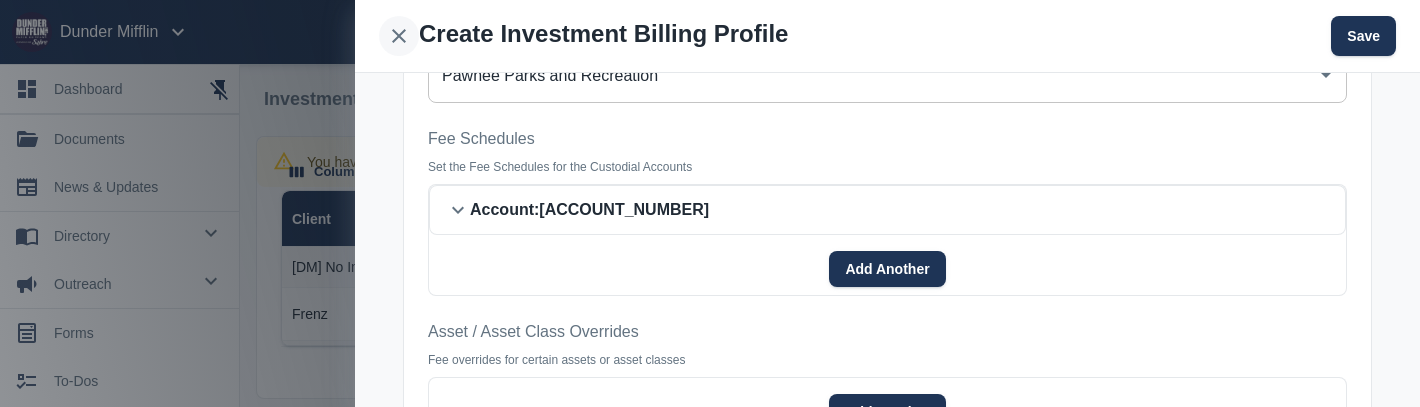 click at bounding box center (399, 36) 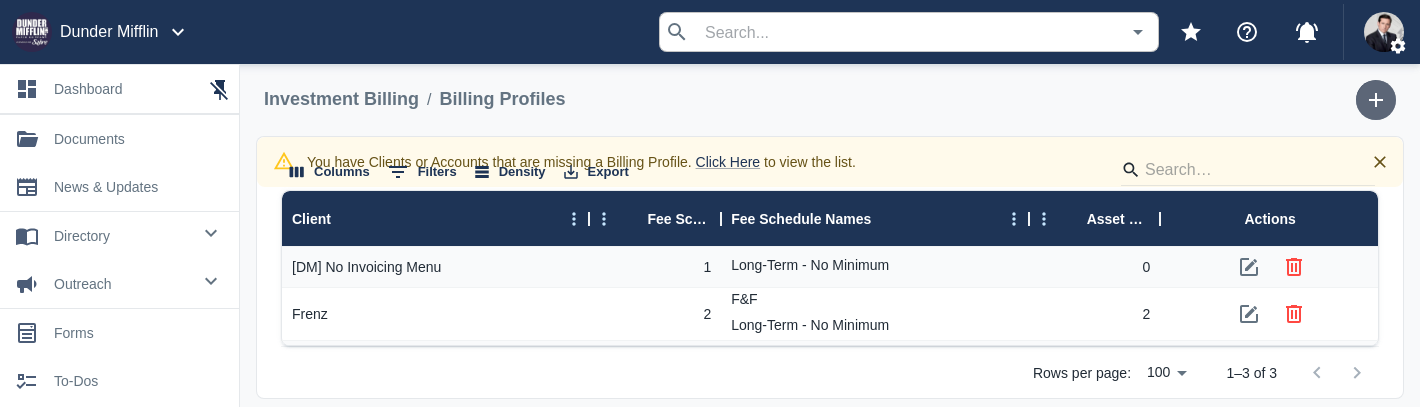 click at bounding box center [1376, 100] 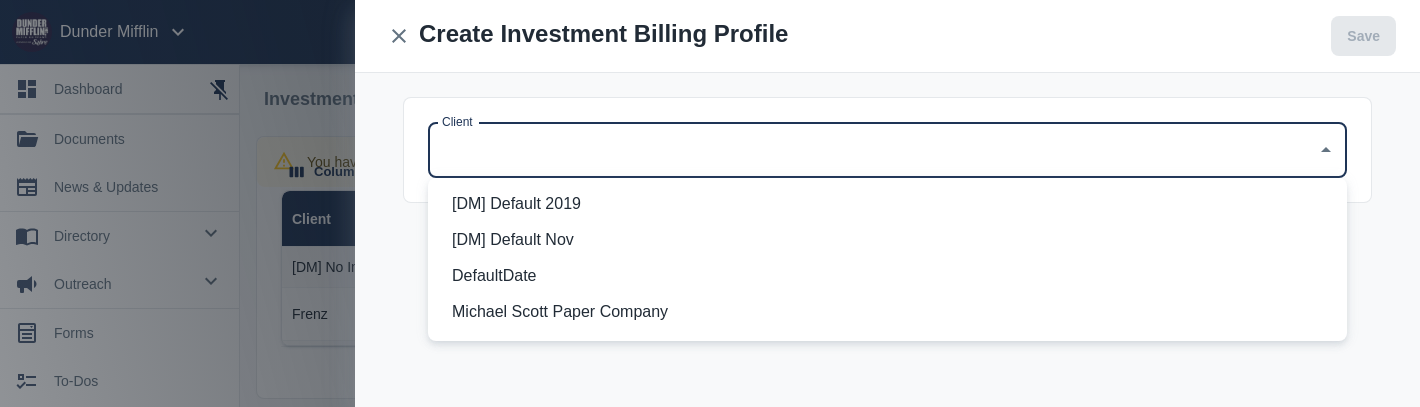 click on "Client" at bounding box center (872, 150) 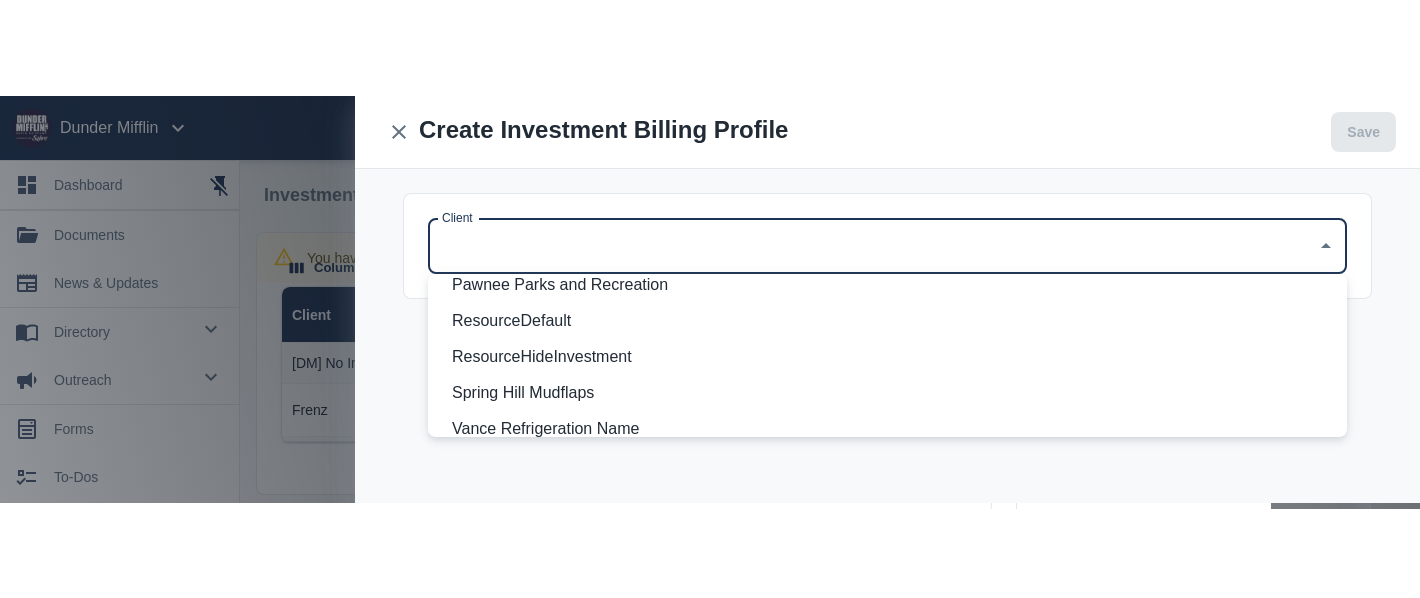 scroll, scrollTop: 162, scrollLeft: 0, axis: vertical 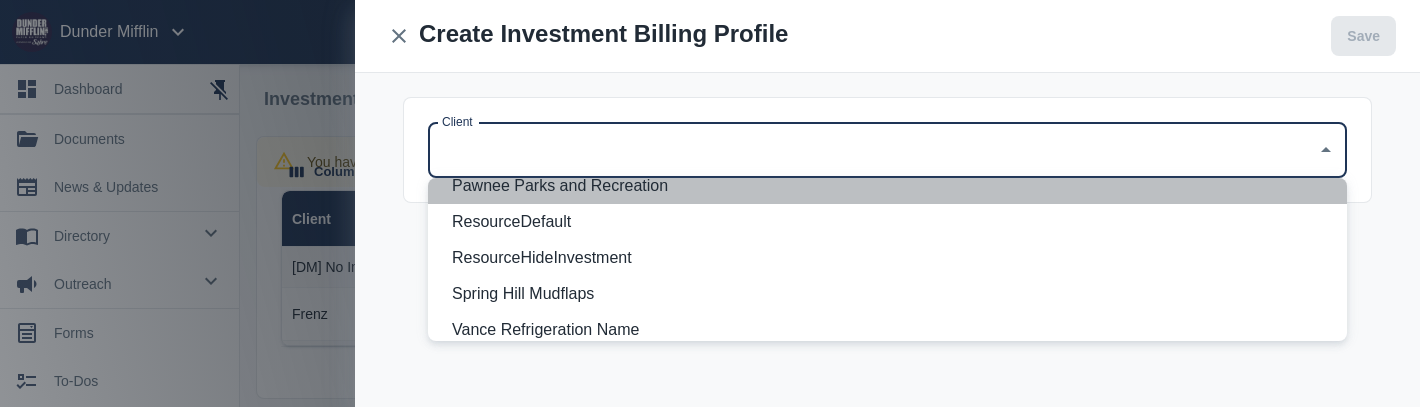 click on "Pawnee Parks and Recreation" at bounding box center [891, 186] 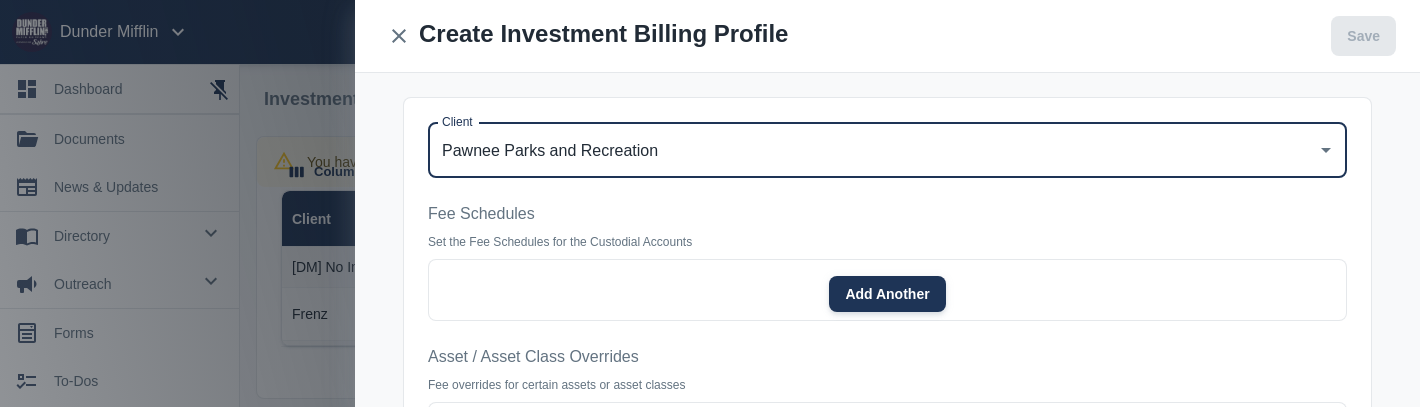 click on "Add Another" at bounding box center [887, 294] 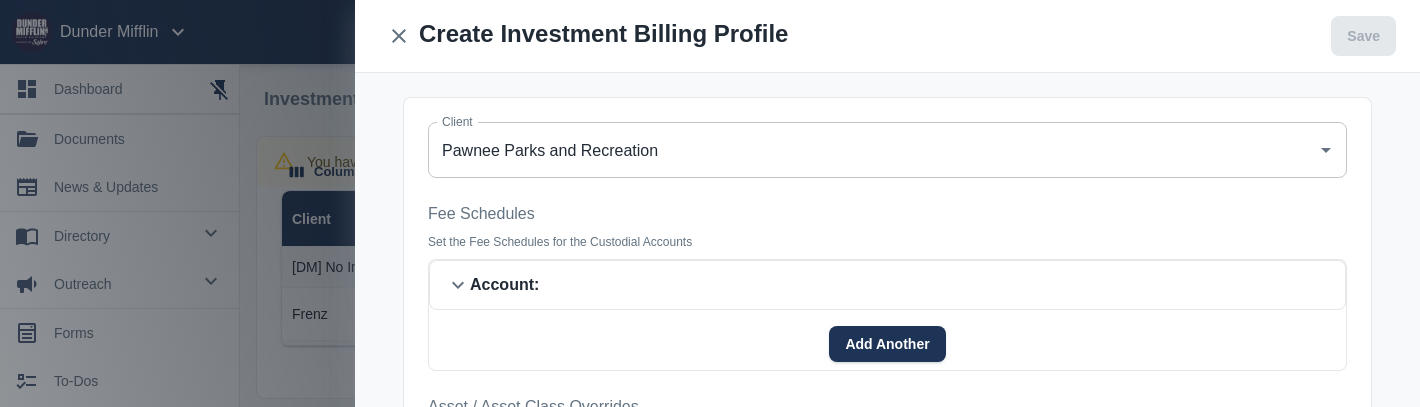 click on "Add Another" at bounding box center [887, 344] 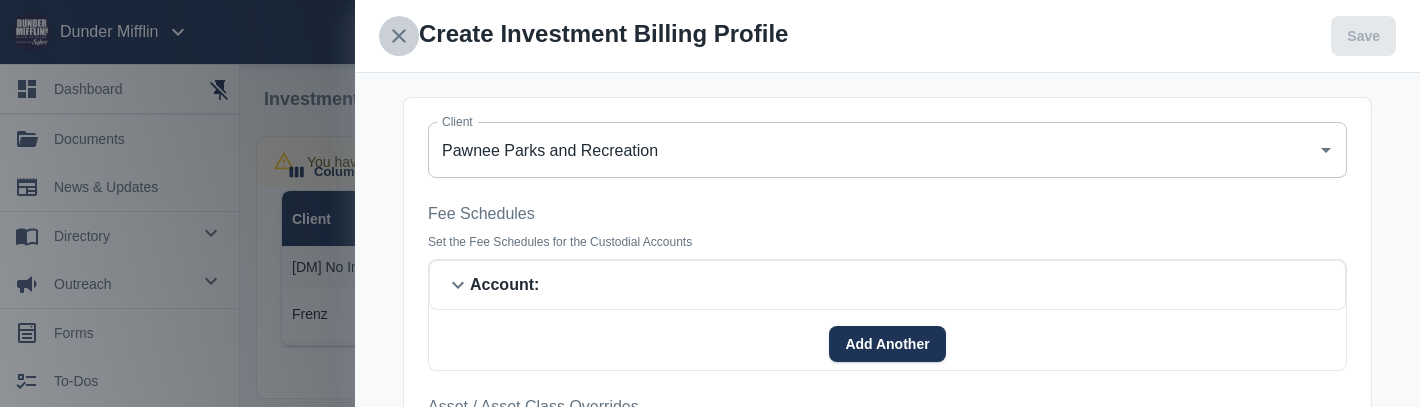 click at bounding box center (399, 36) 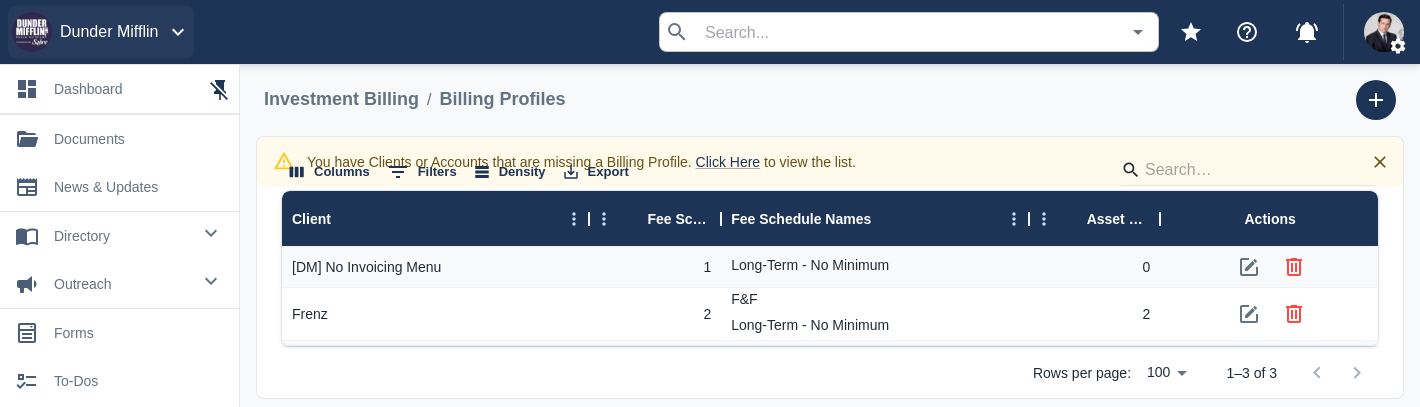 click at bounding box center (178, 32) 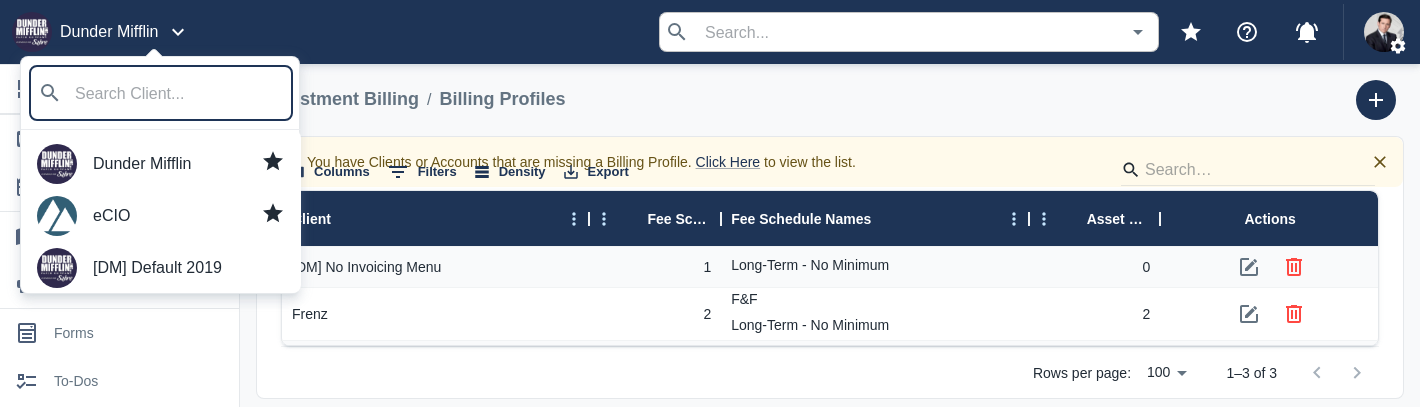 click on "eCIO" at bounding box center [189, 216] 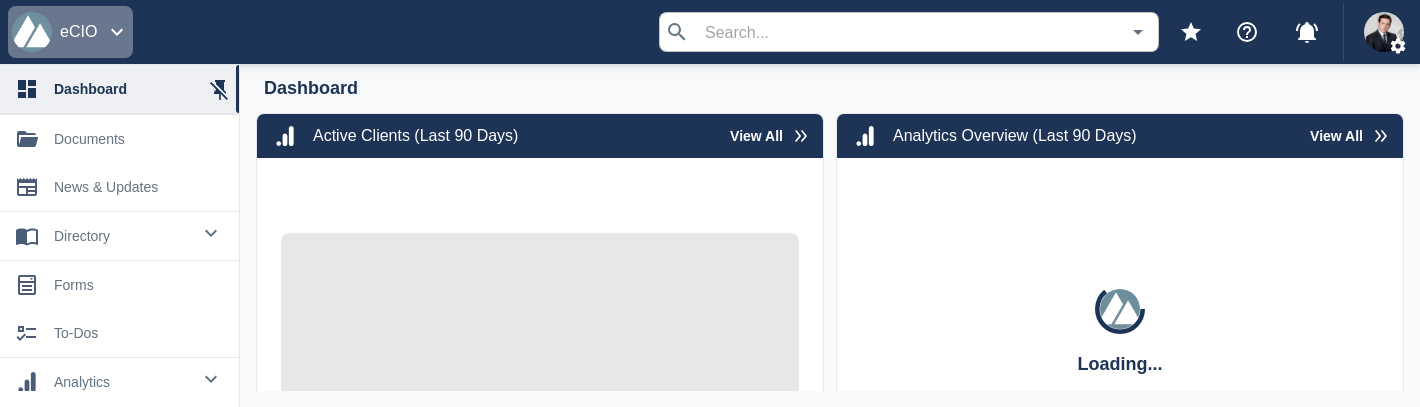 click at bounding box center (117, 32) 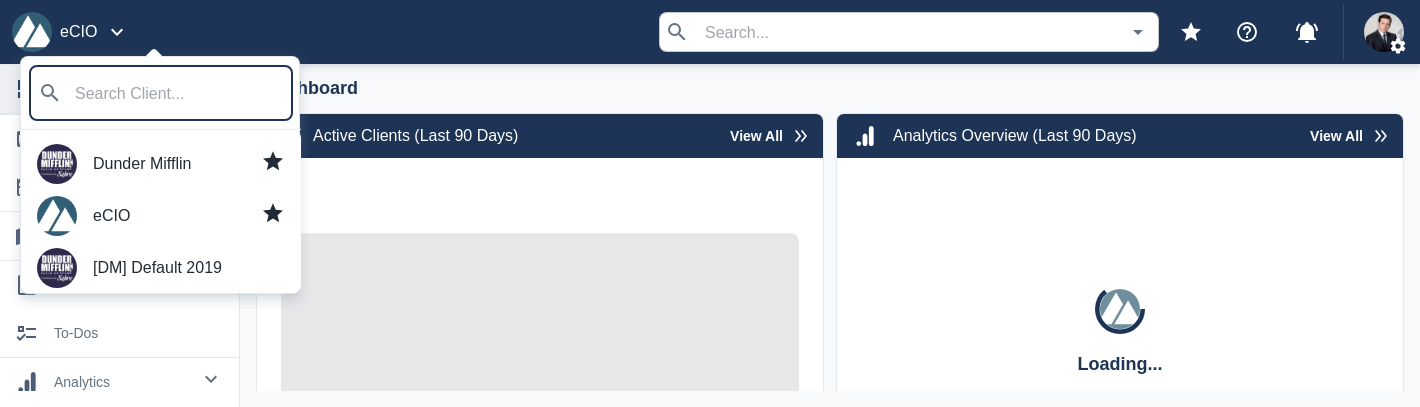 click on "Dunder Mifflin" at bounding box center [189, 164] 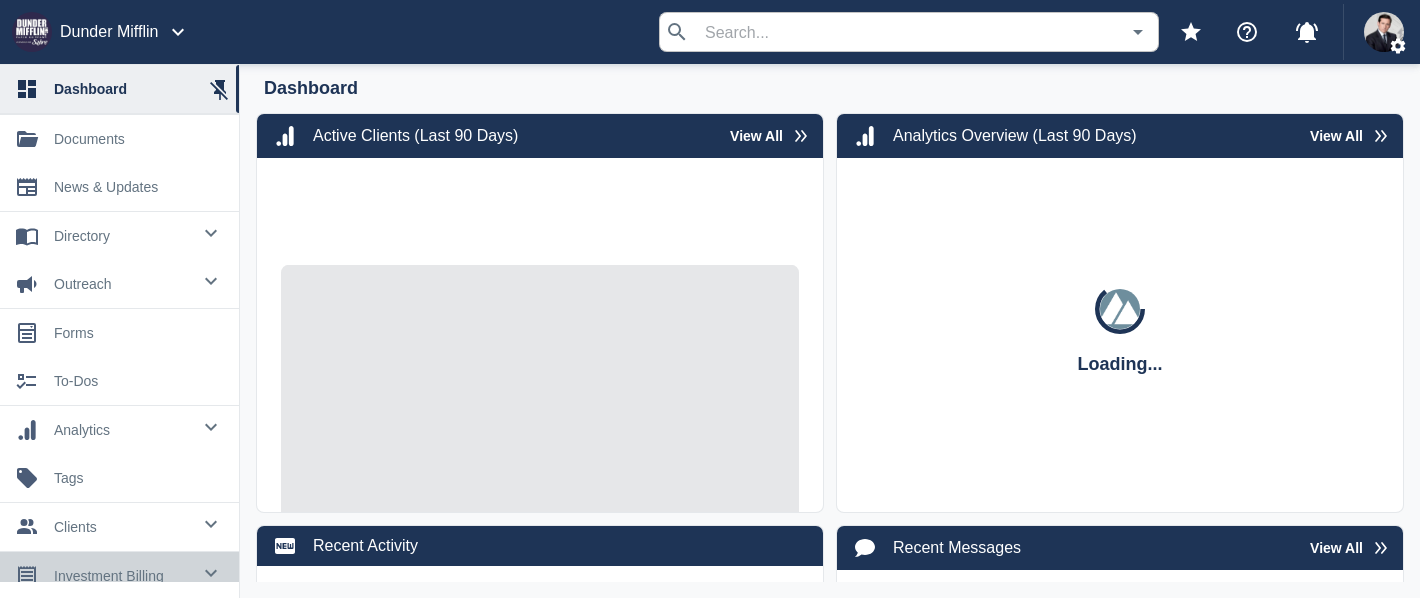 click on "investment billing" at bounding box center [122, 236] 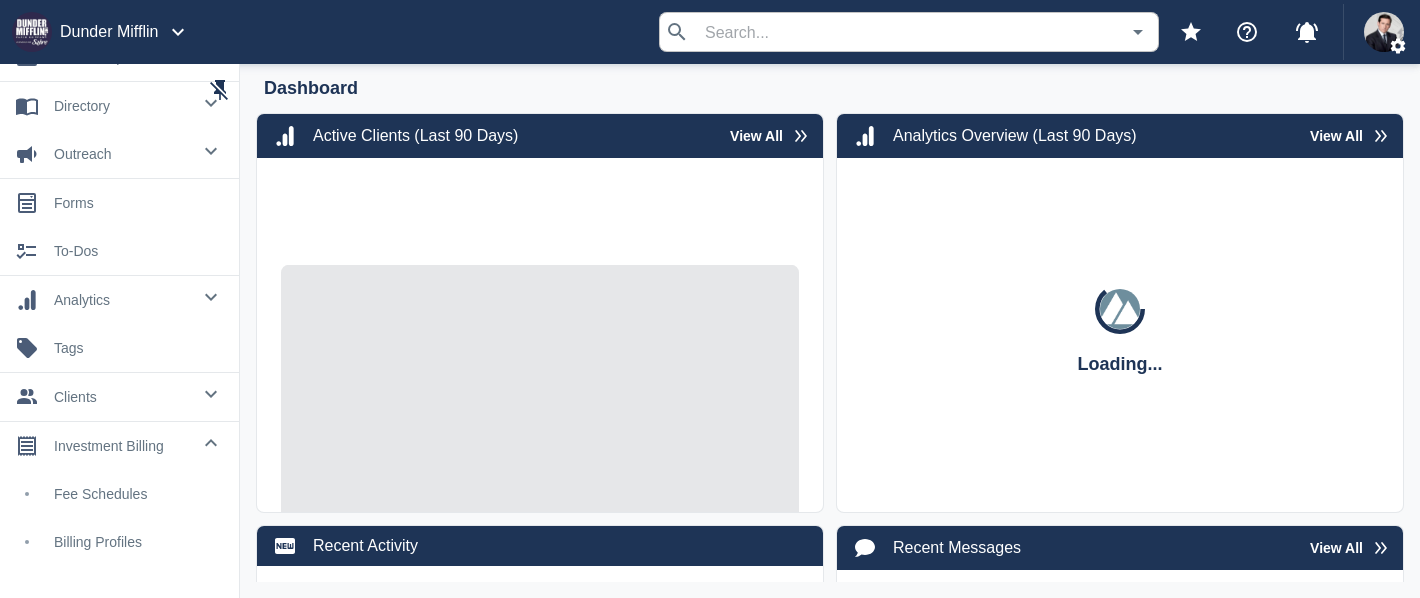 scroll, scrollTop: 162, scrollLeft: 0, axis: vertical 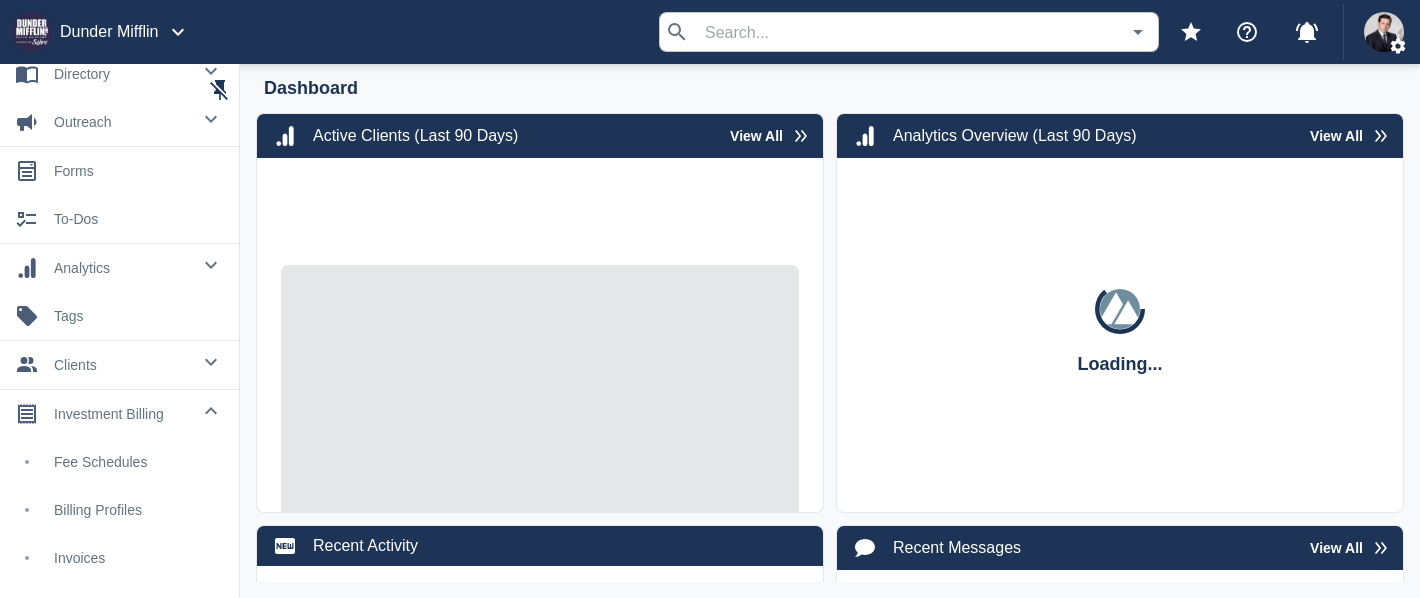 click on "Billing Profiles" at bounding box center [138, 510] 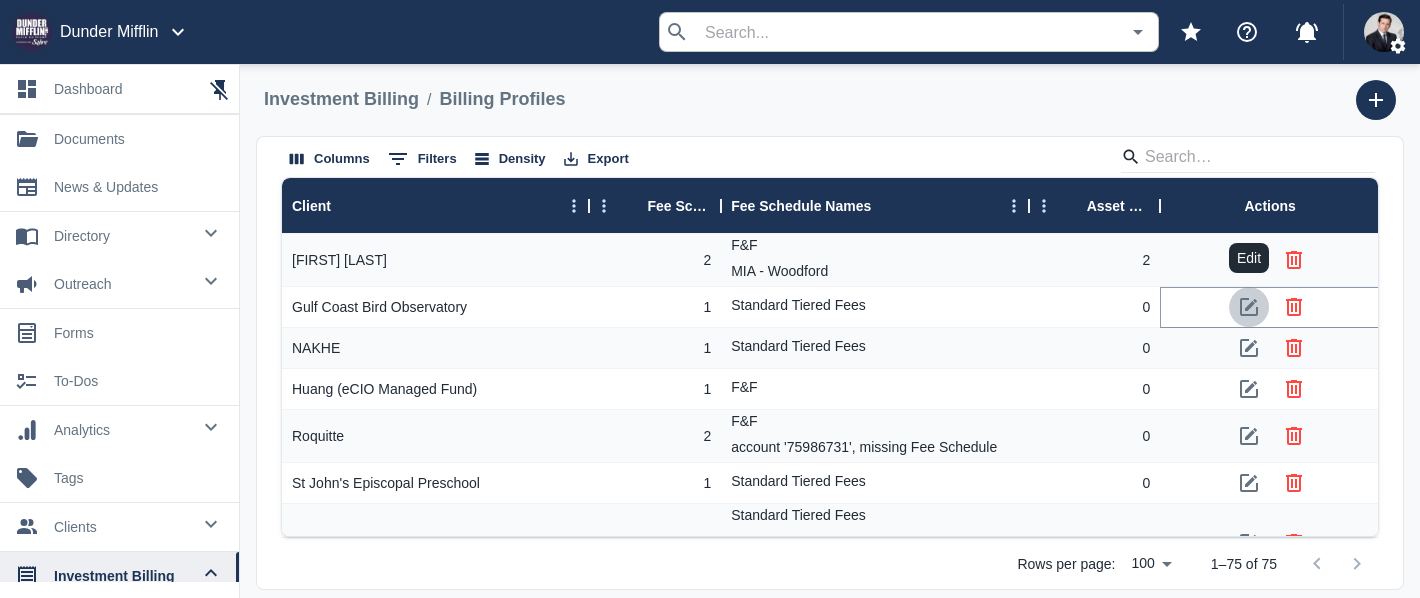 click at bounding box center [1249, 307] 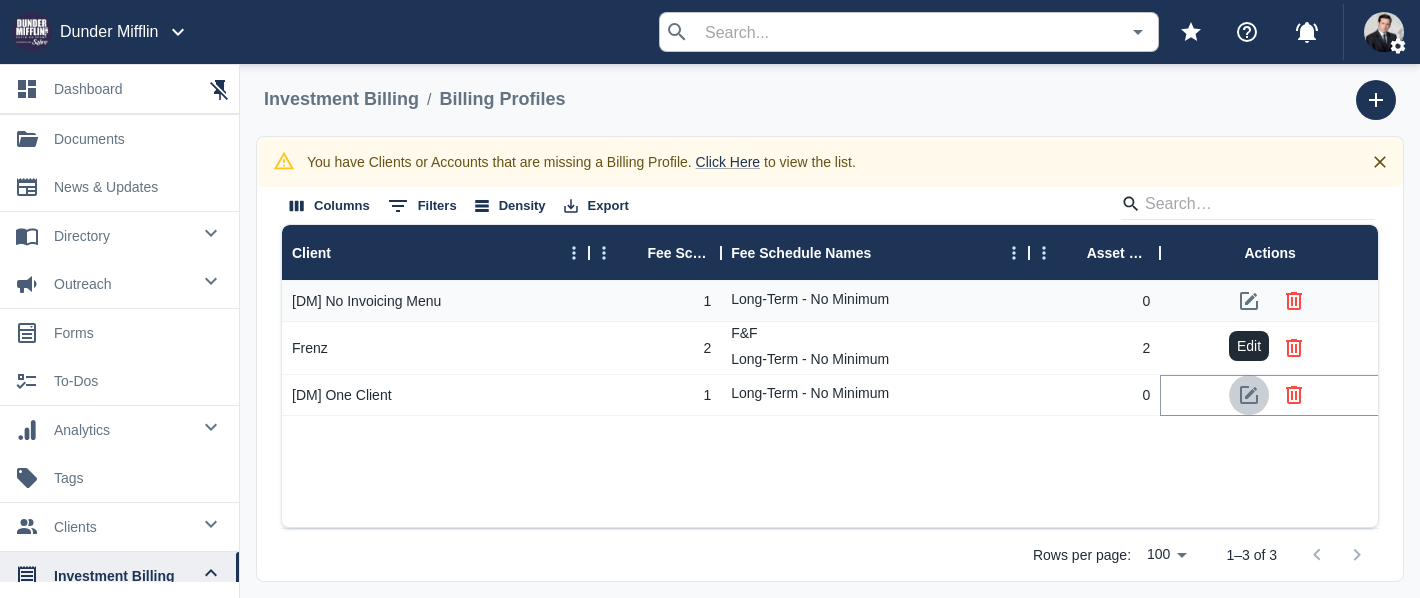 click at bounding box center [1249, 395] 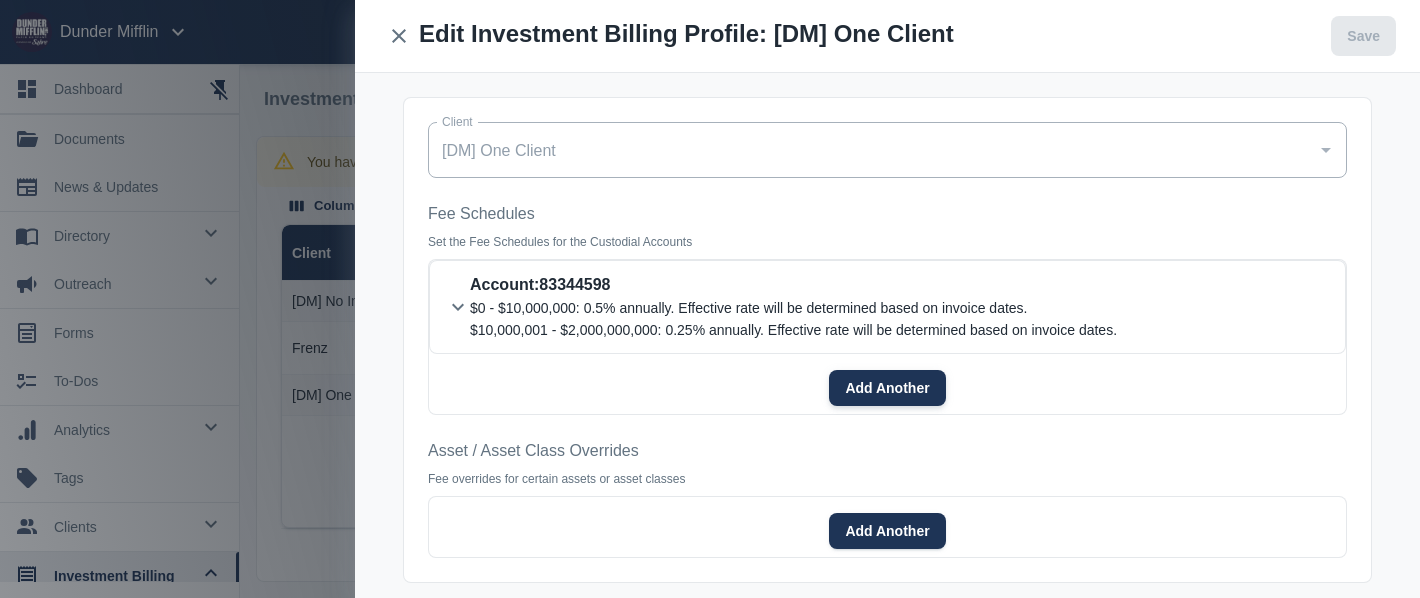 click on "Add Another" at bounding box center (887, 388) 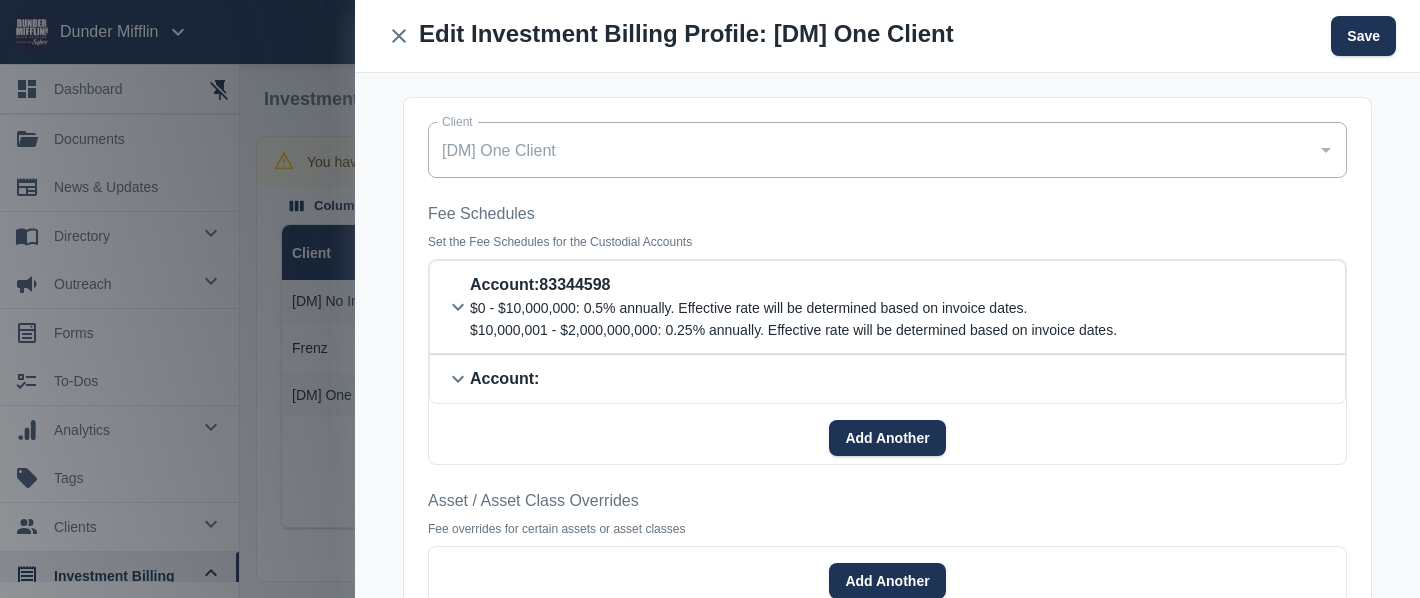 click on "Account :" at bounding box center [793, 285] 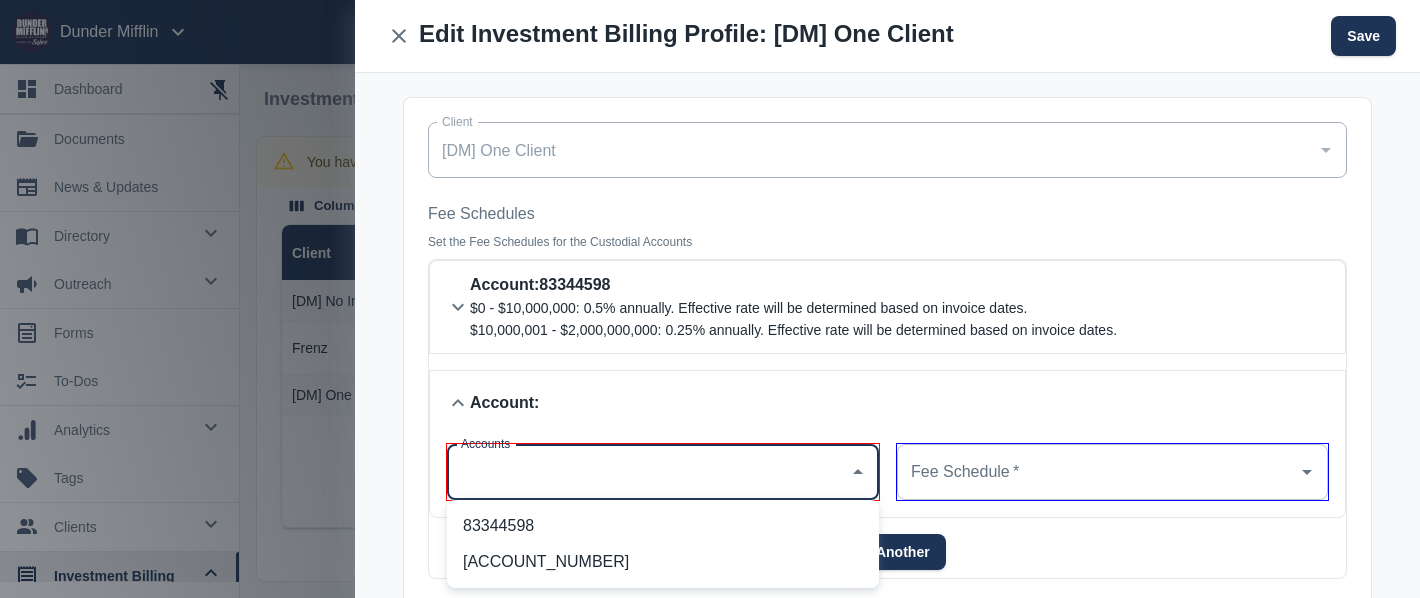 click on "Accounts" at bounding box center [648, 472] 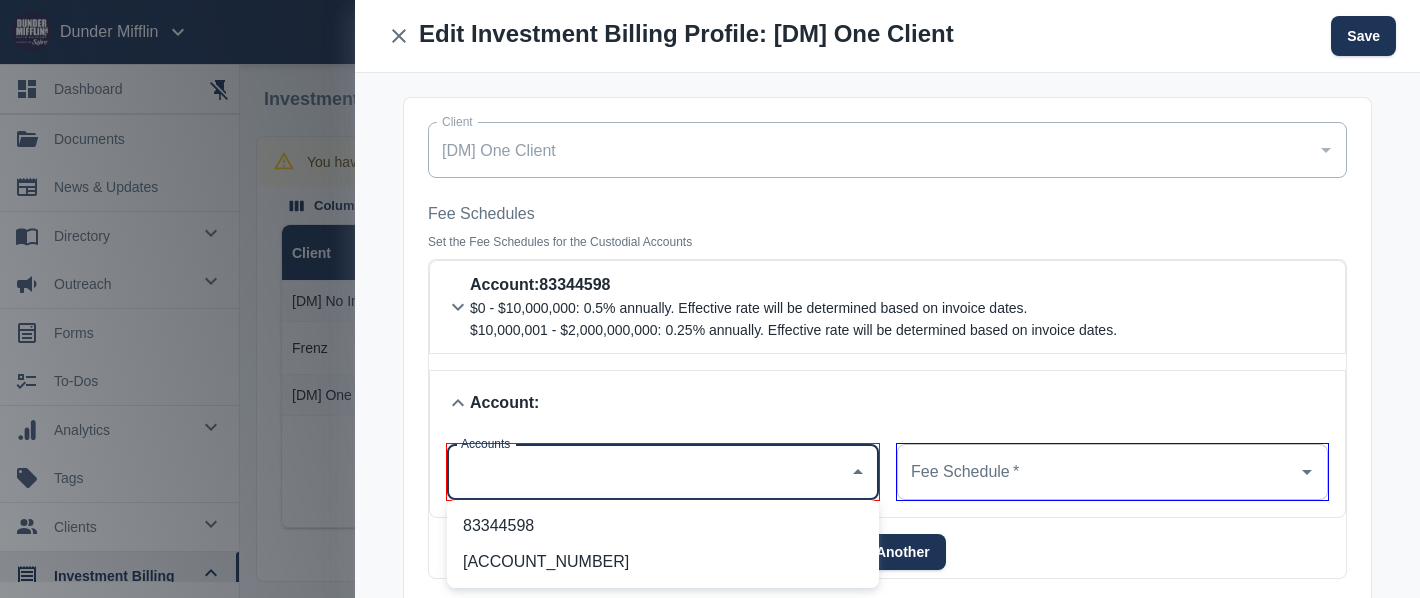 click on "[ACCOUNT_NUMBER]" at bounding box center (663, 562) 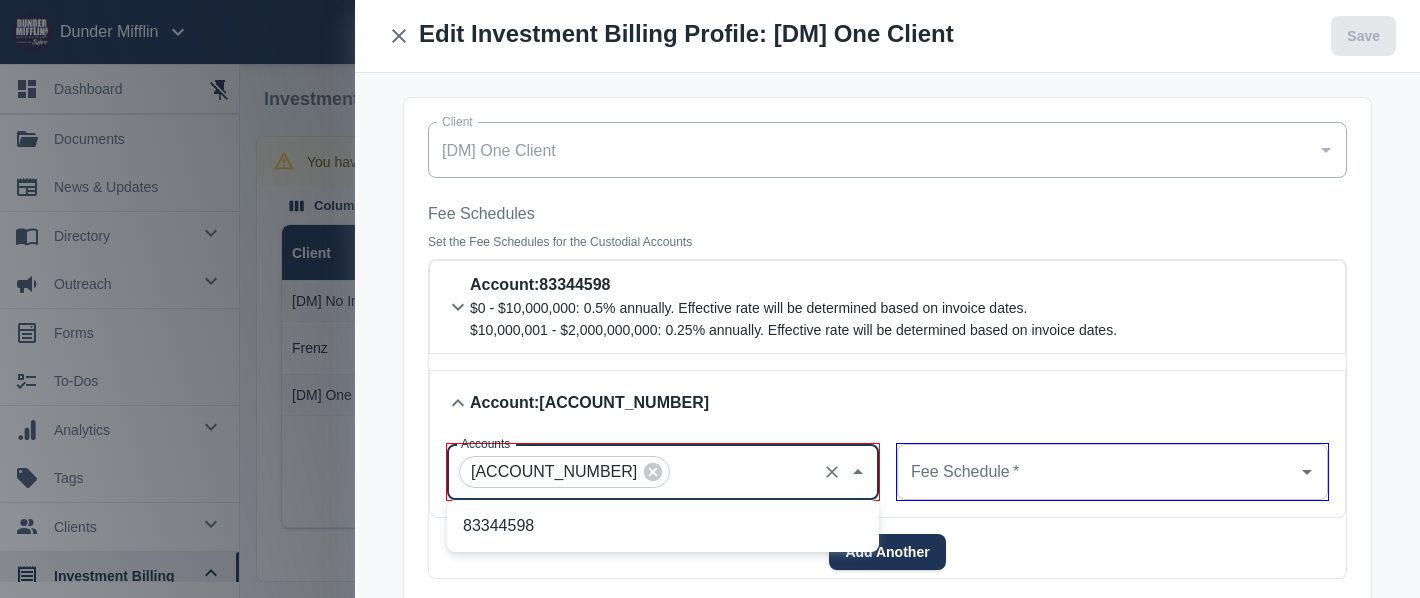 click on "Fee Schedule   *" at bounding box center (1097, 472) 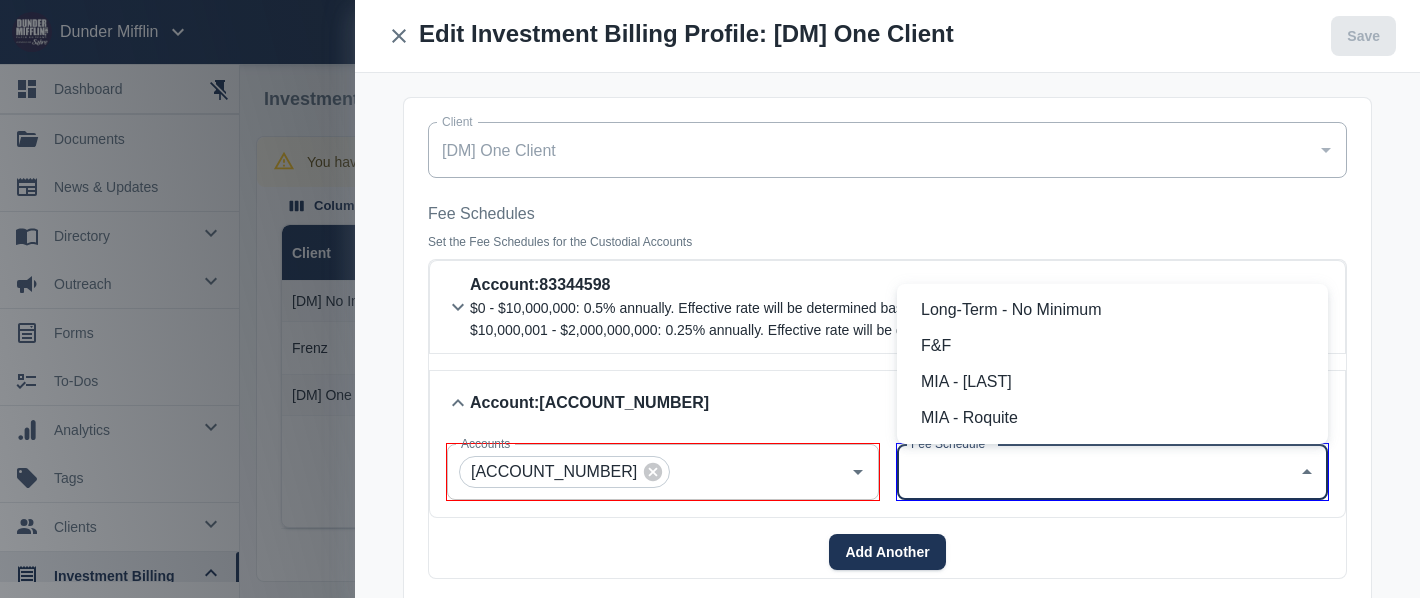click on "MIA - Roquite" at bounding box center [1116, 418] 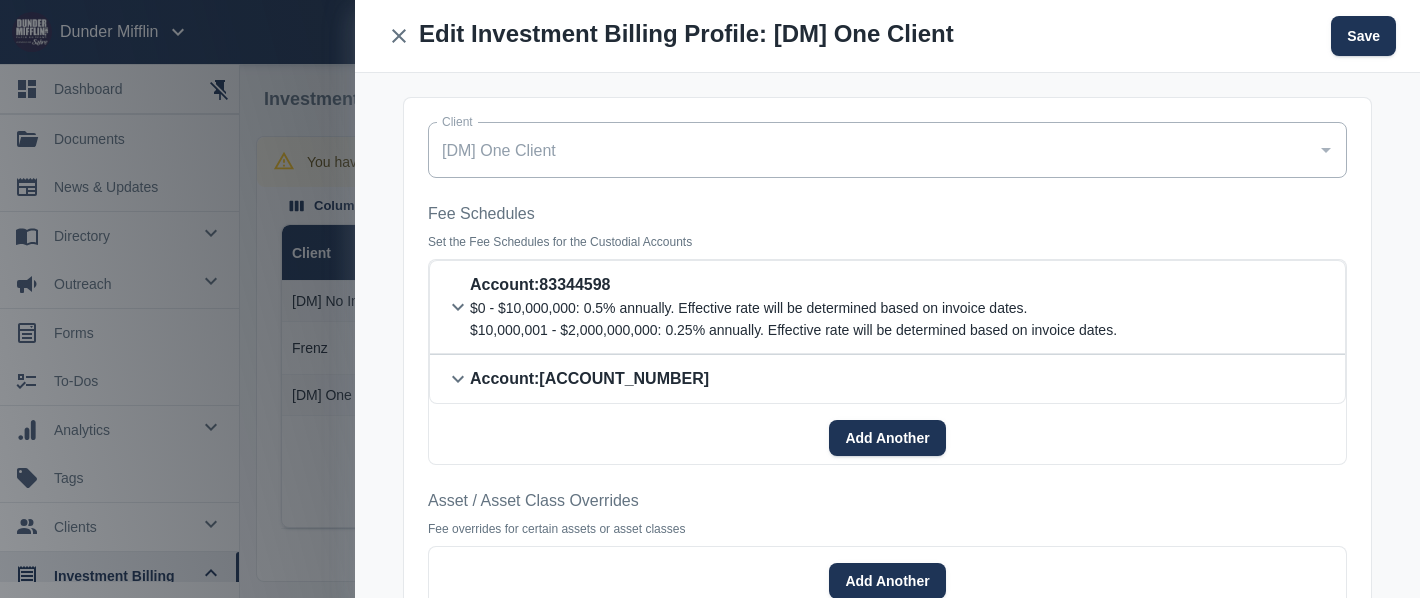 click at bounding box center [458, 307] 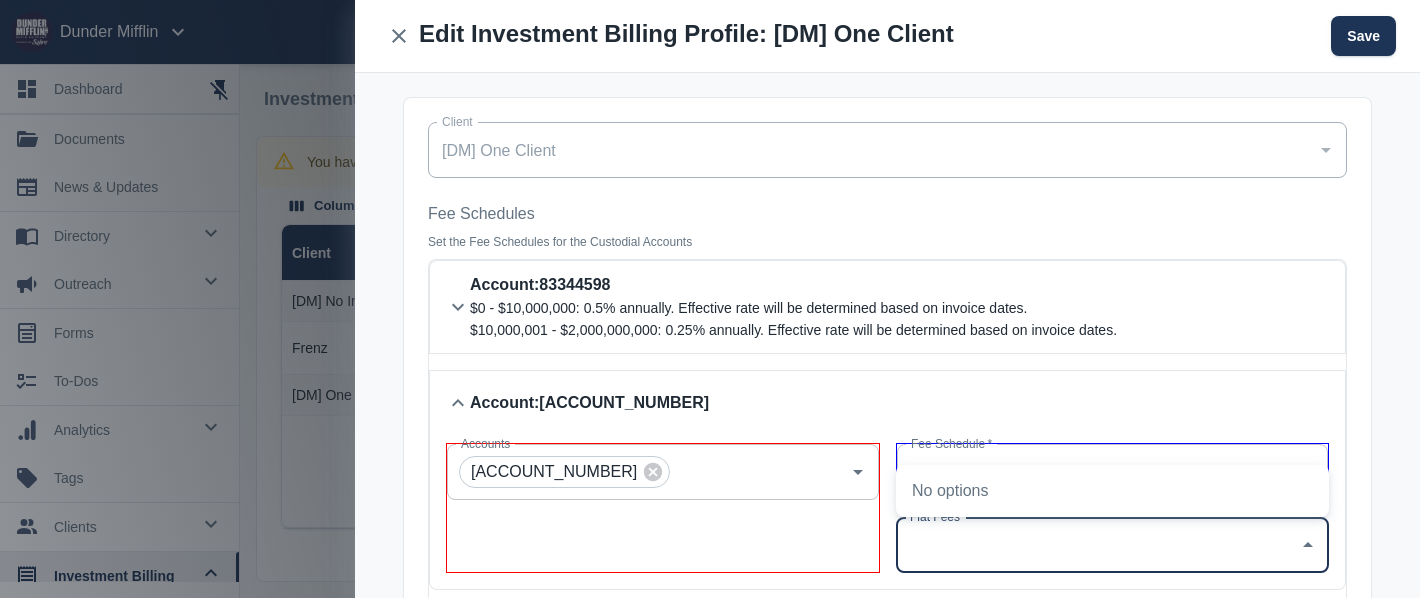 click on "Flat Fees" at bounding box center [1097, 545] 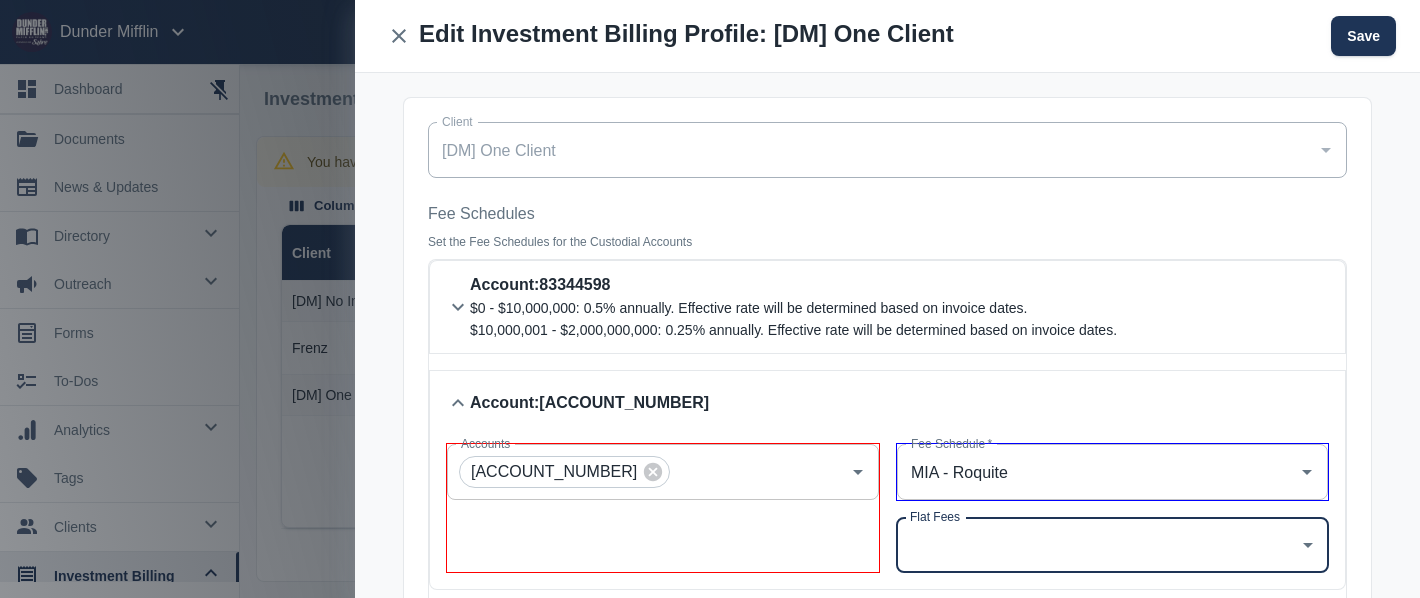 click on "Flat Fees" at bounding box center (1097, 545) 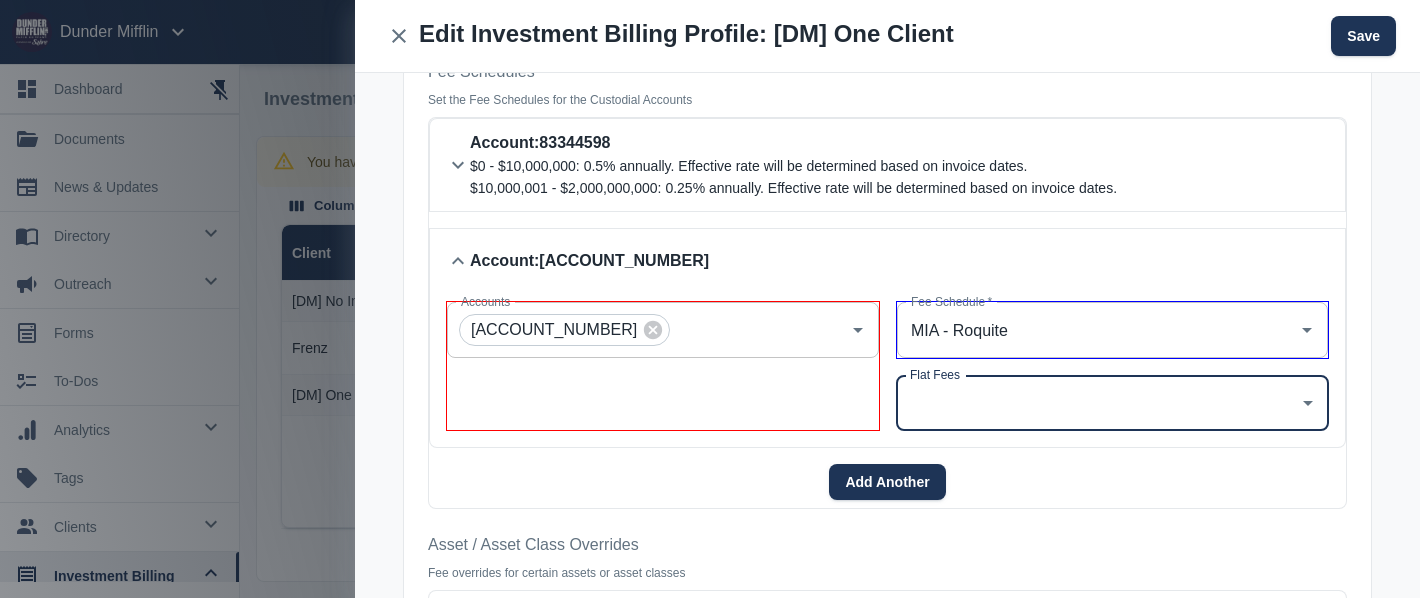 scroll, scrollTop: 144, scrollLeft: 0, axis: vertical 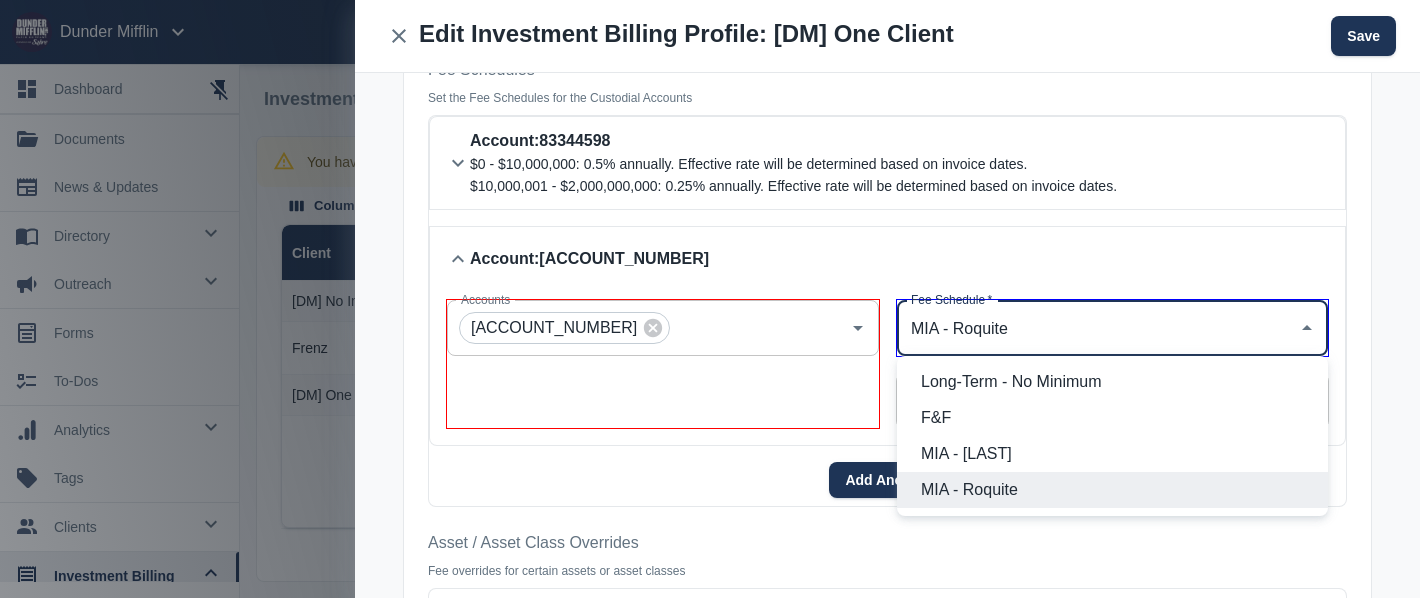 click on "MIA - Roquite" at bounding box center (1097, 328) 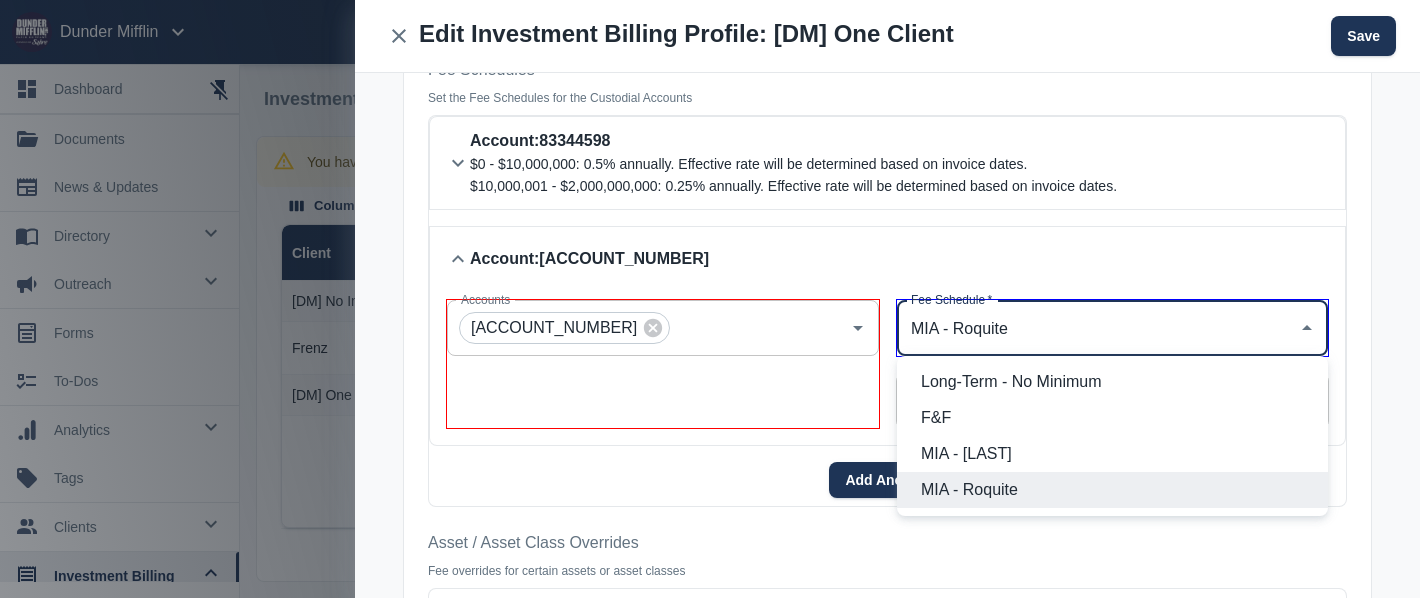 click on "Long-Term - No Minimum" at bounding box center (1116, 382) 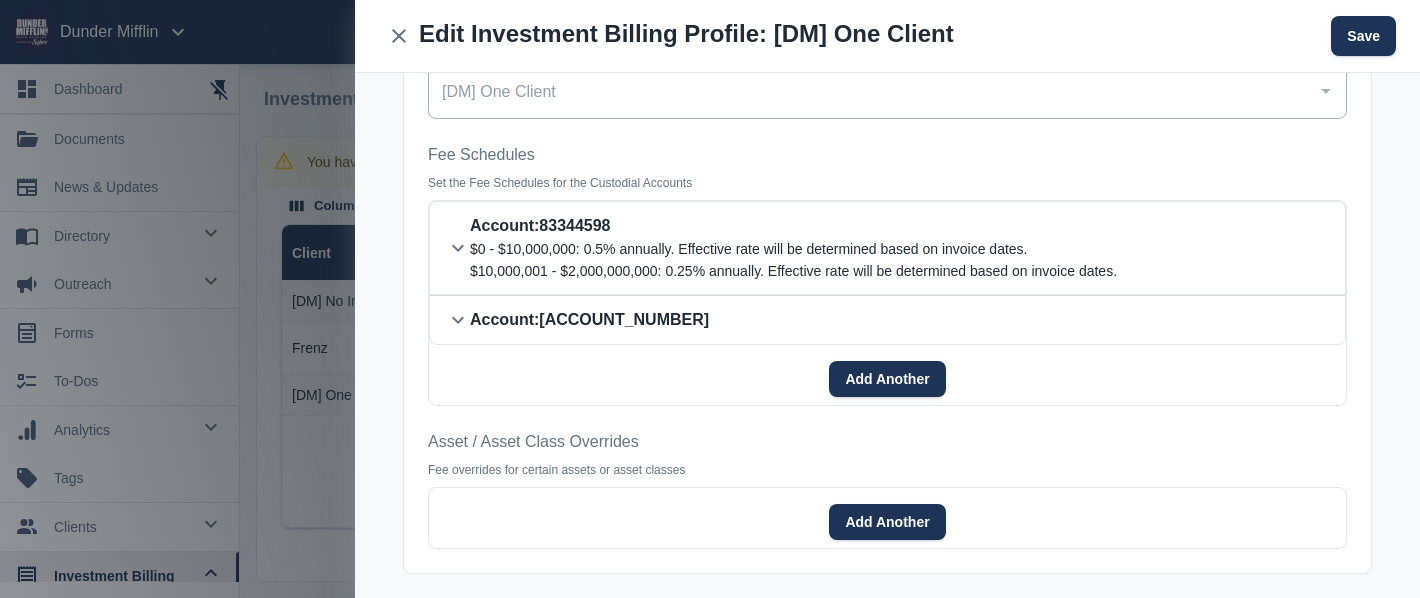scroll, scrollTop: 59, scrollLeft: 0, axis: vertical 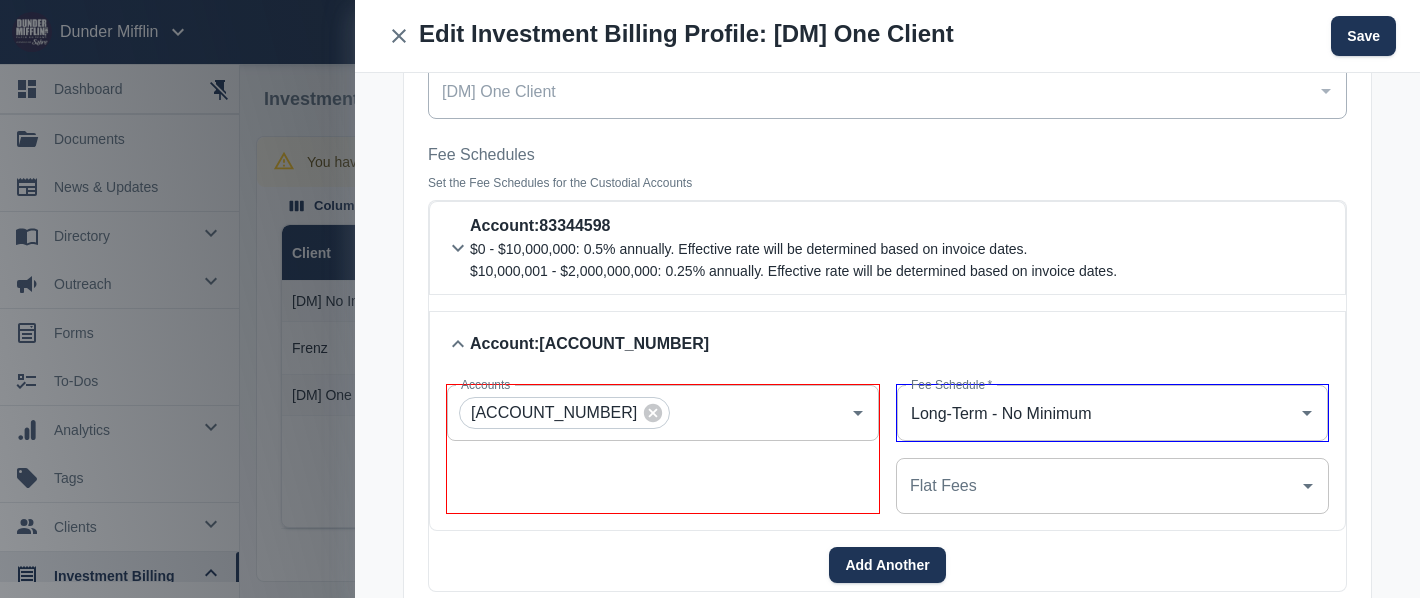 click on "Flat Fees" at bounding box center (1097, 486) 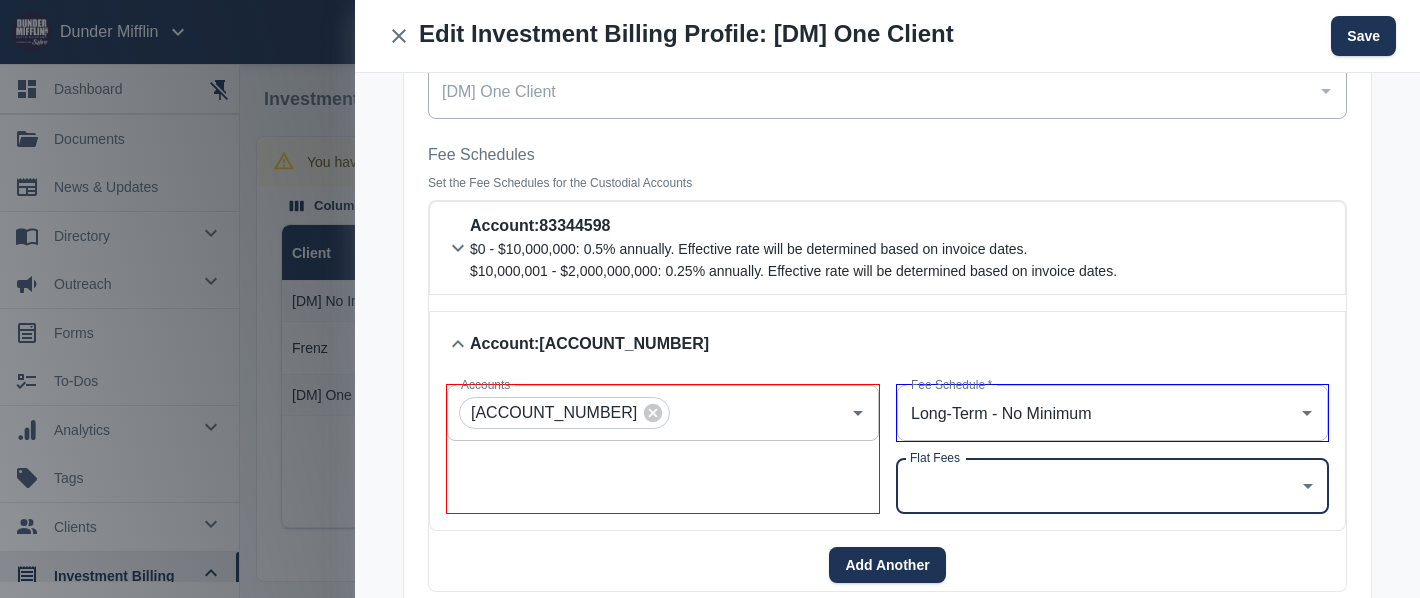 click on "Flat Fees" at bounding box center [1097, 486] 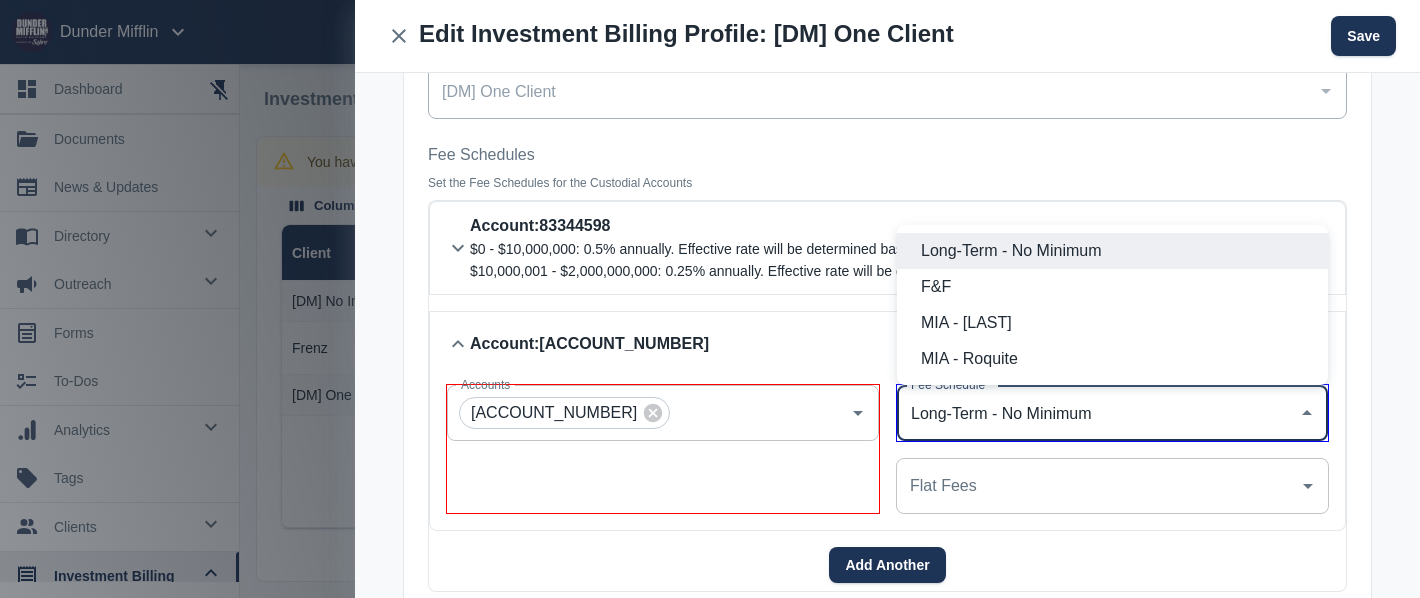 click on "Long-Term - No Minimum" at bounding box center [1097, 413] 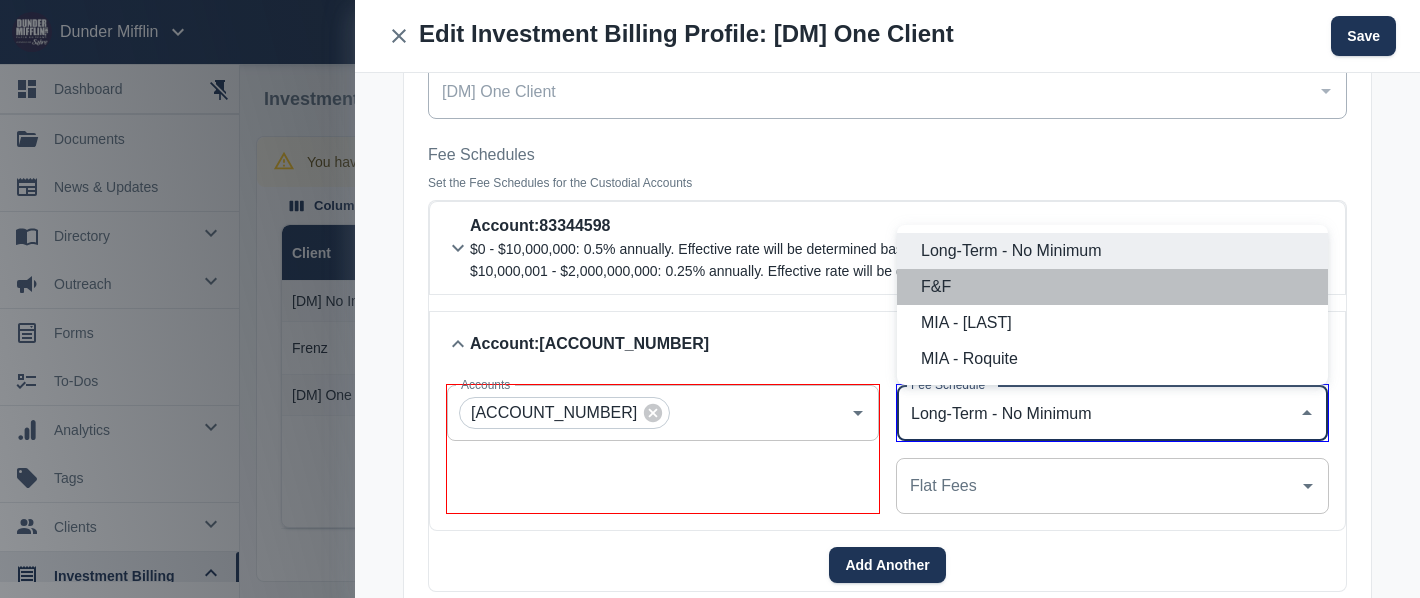 click on "F&F" at bounding box center (1116, 287) 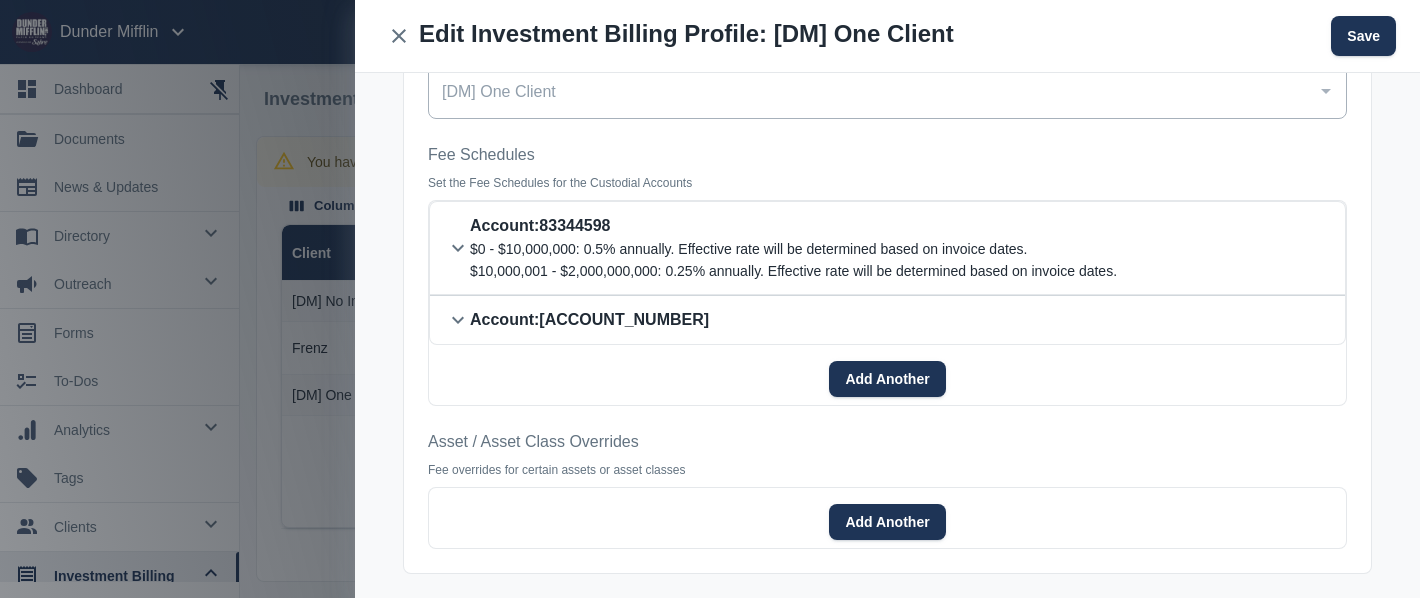 click on "Account :  [ACCOUNT_NUMBER]" at bounding box center [793, 226] 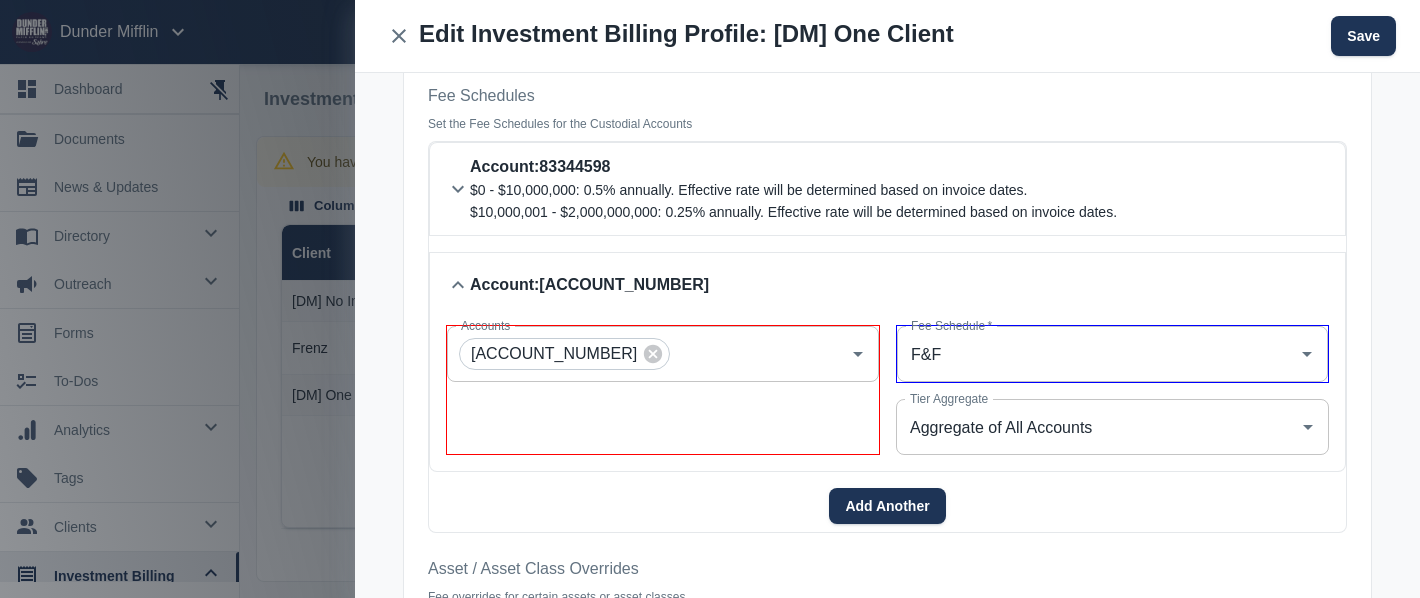 scroll, scrollTop: 136, scrollLeft: 0, axis: vertical 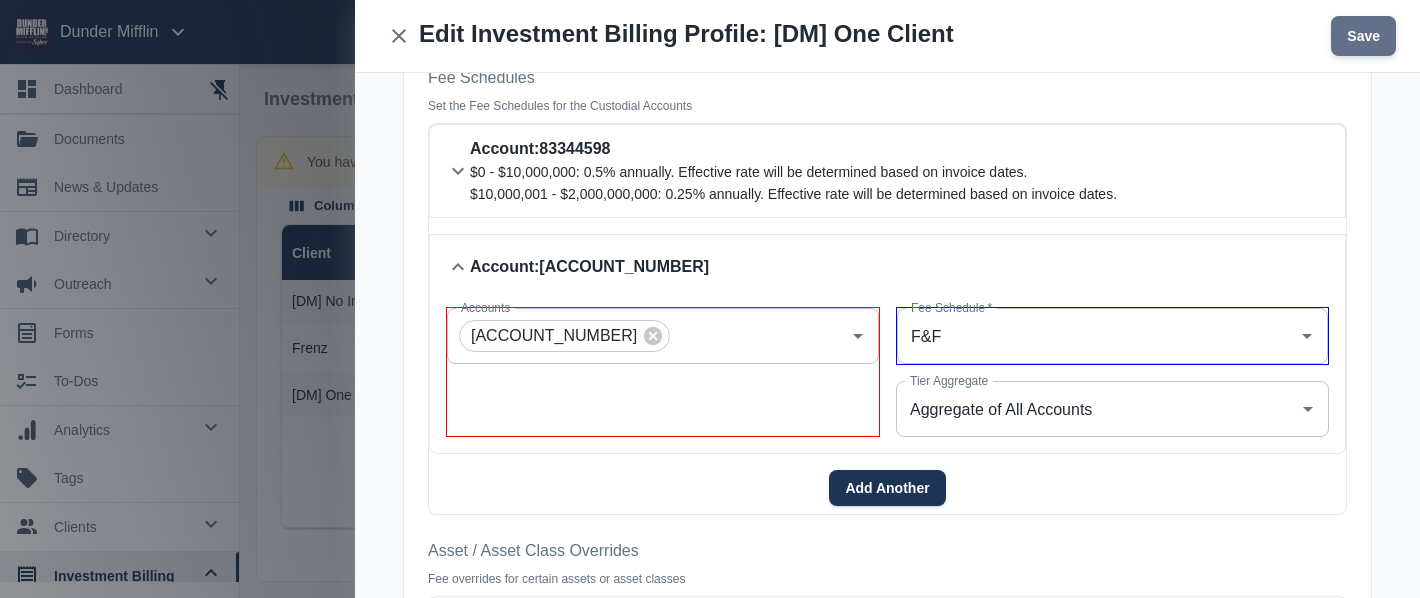 click on "Save" at bounding box center (1363, 36) 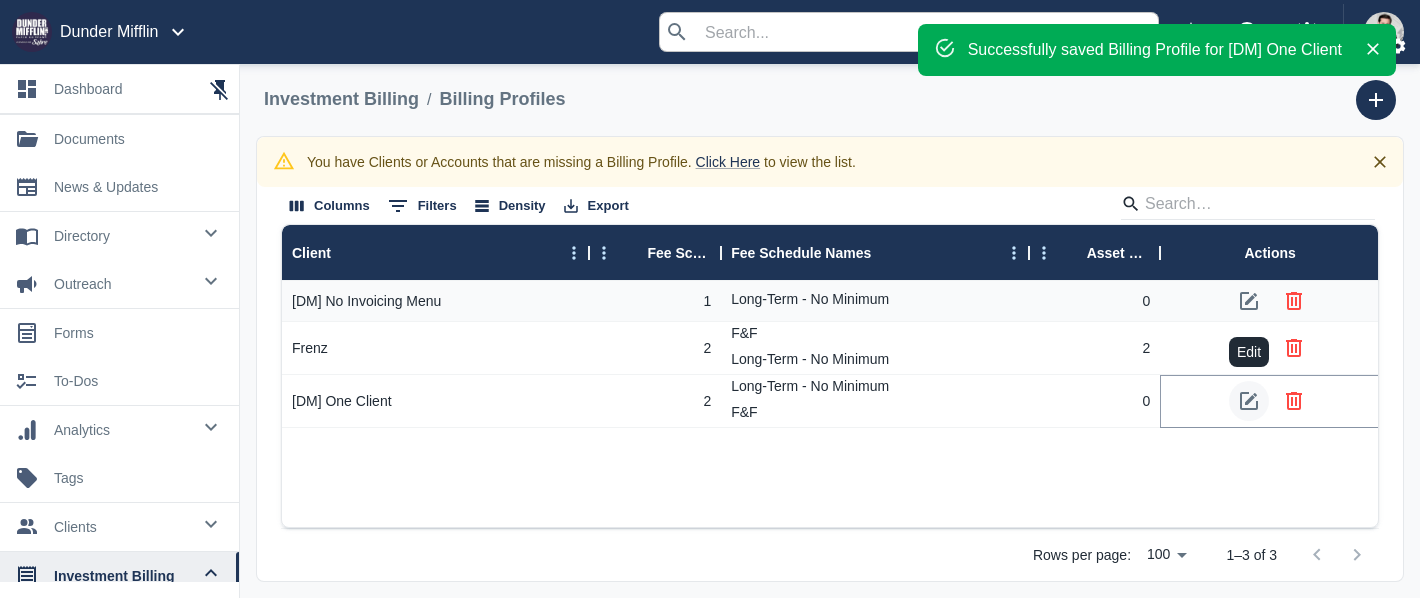 click at bounding box center (1249, 401) 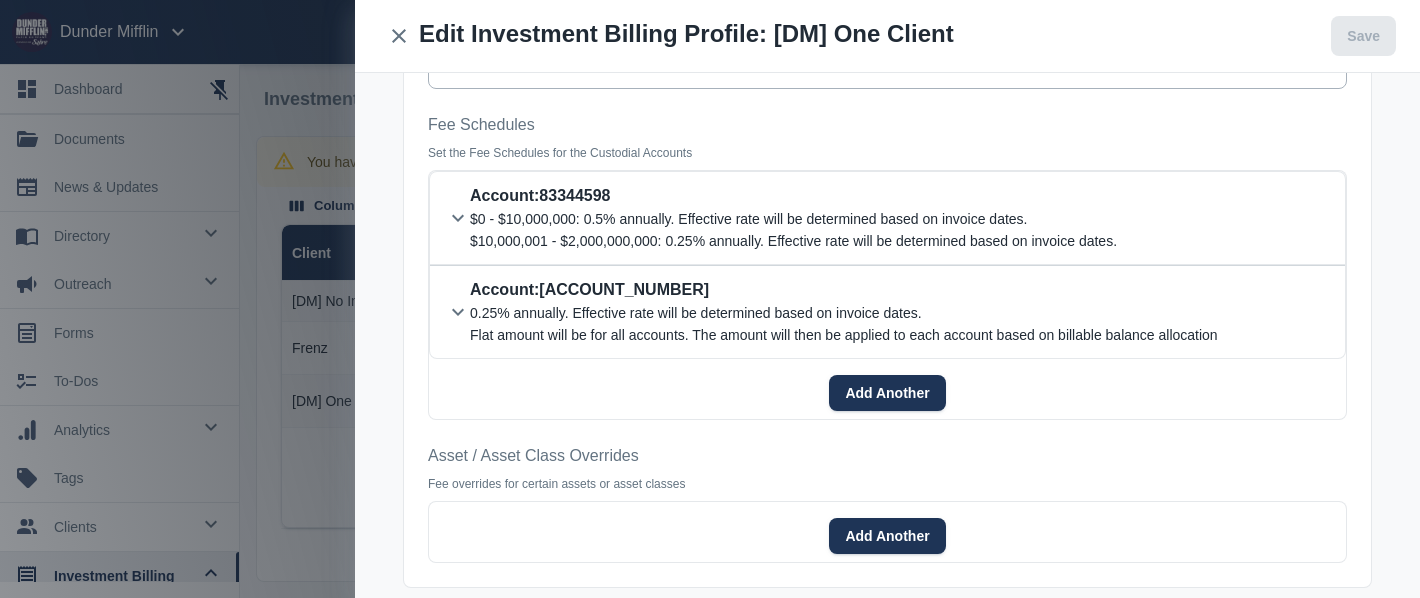 scroll, scrollTop: 103, scrollLeft: 0, axis: vertical 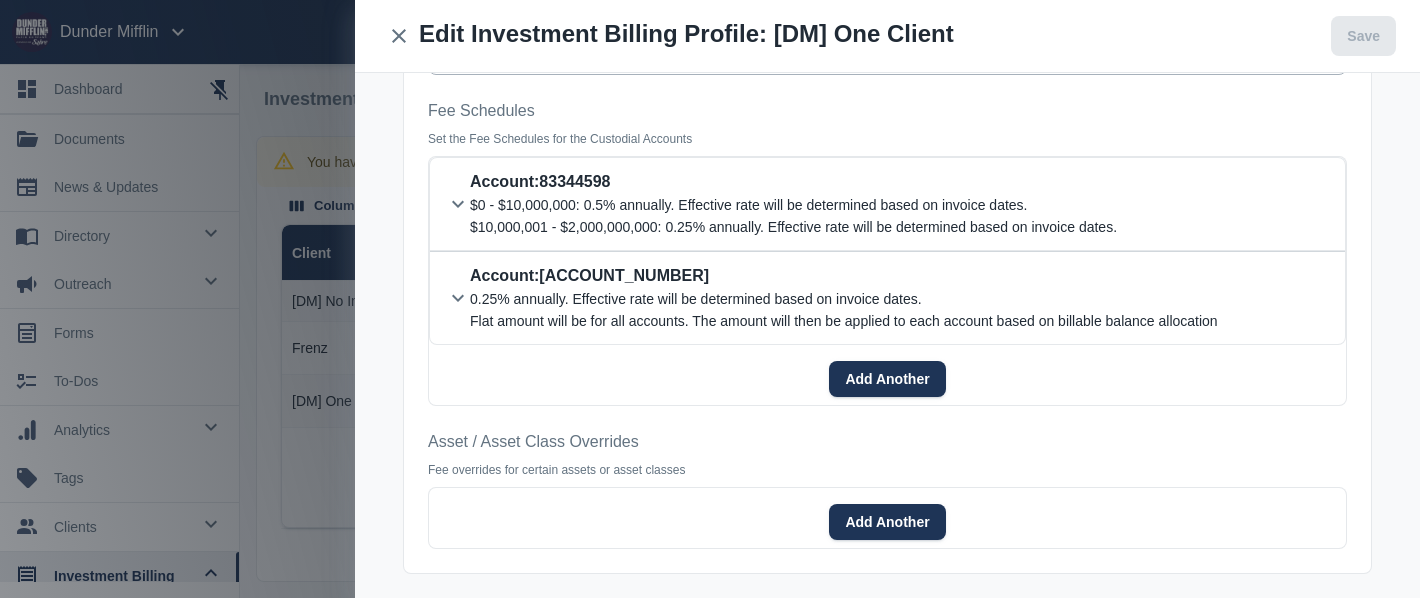 click at bounding box center [458, 204] 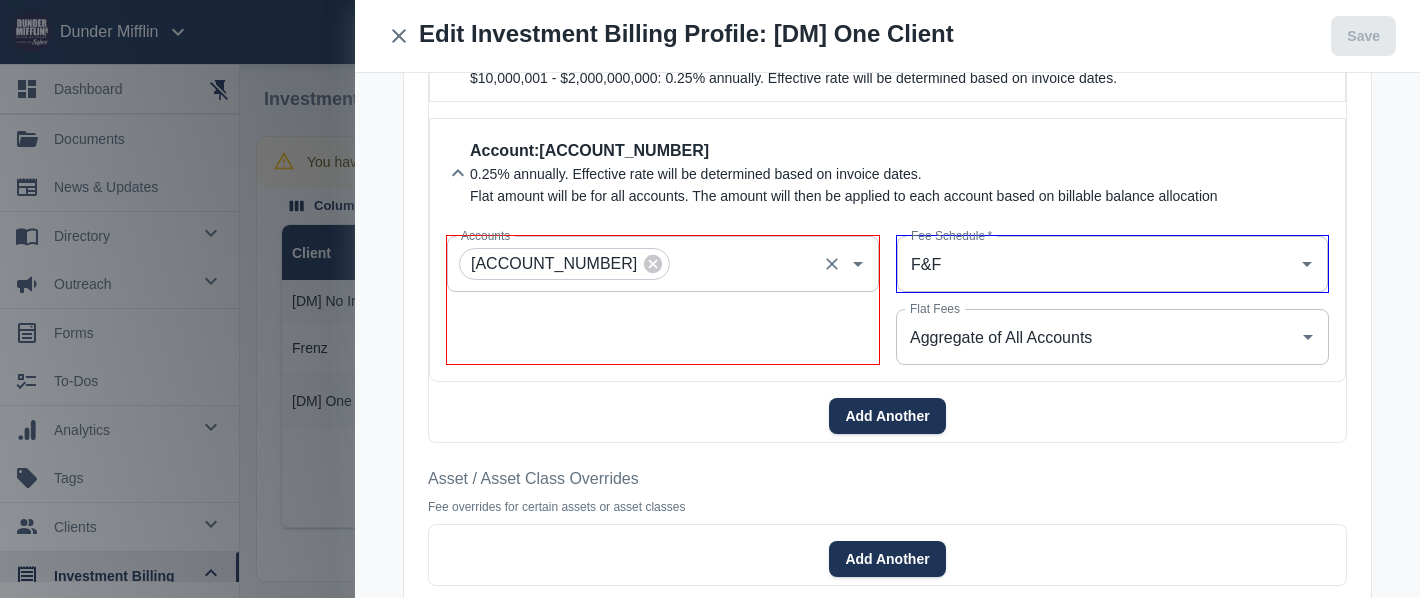 scroll, scrollTop: 257, scrollLeft: 0, axis: vertical 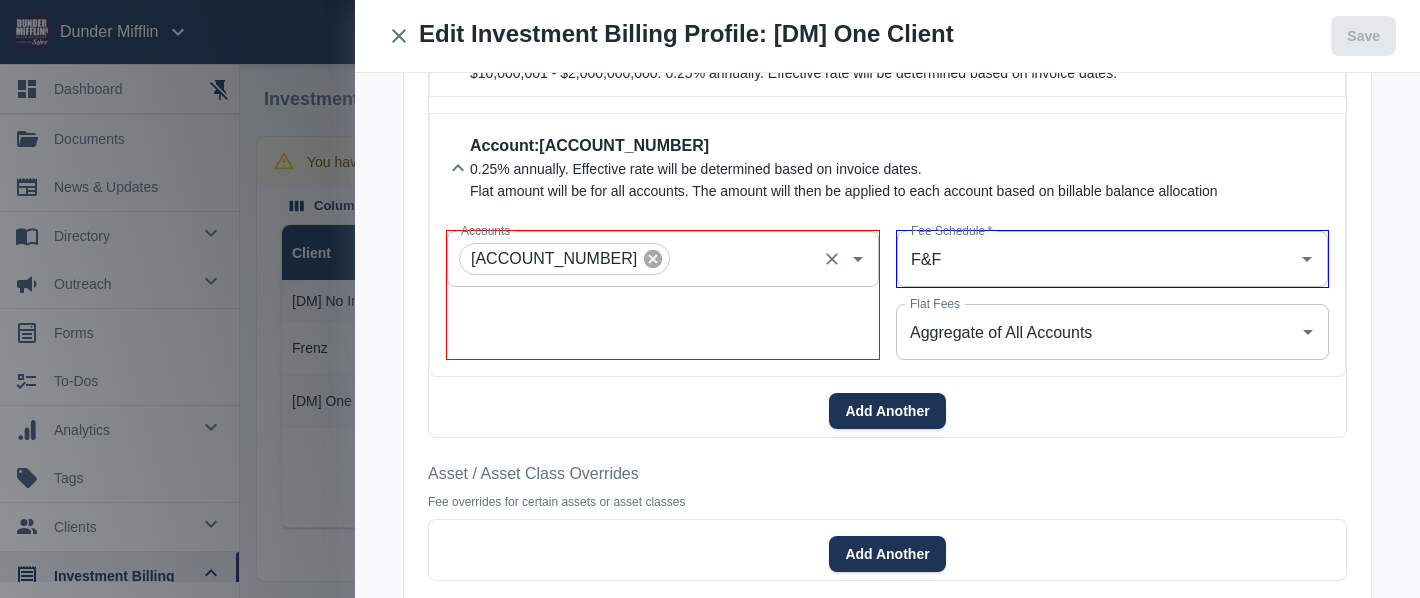 click at bounding box center [653, 259] 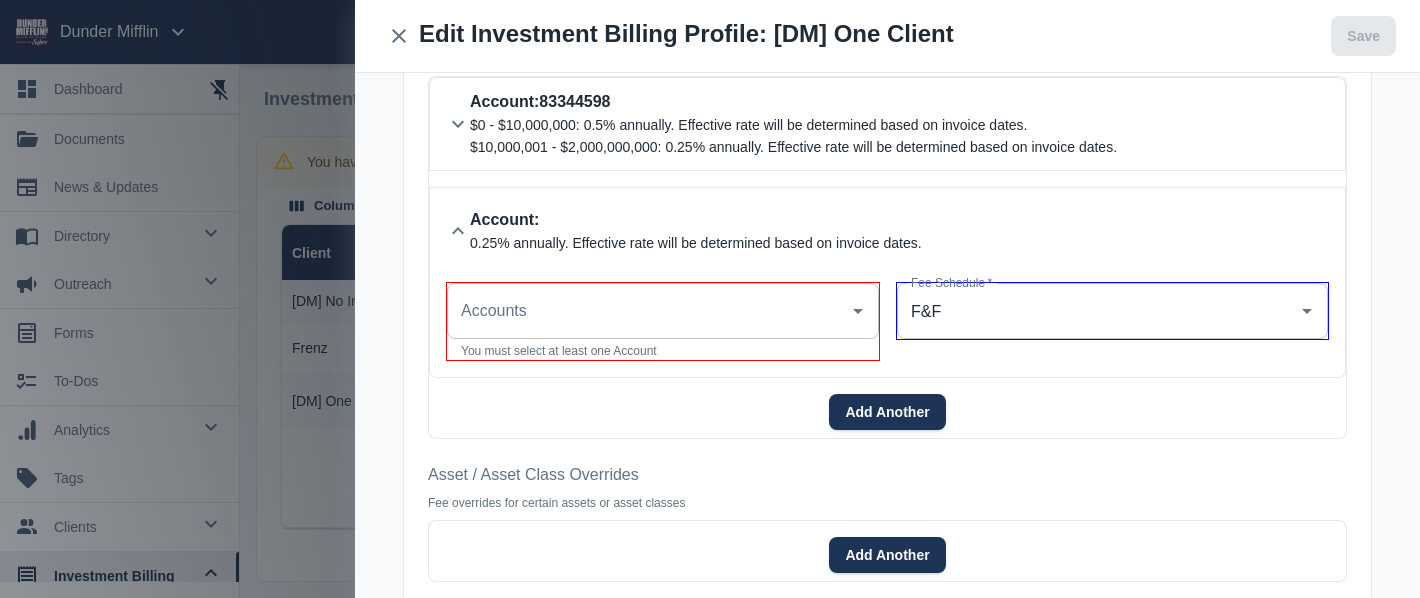 scroll, scrollTop: 186, scrollLeft: 0, axis: vertical 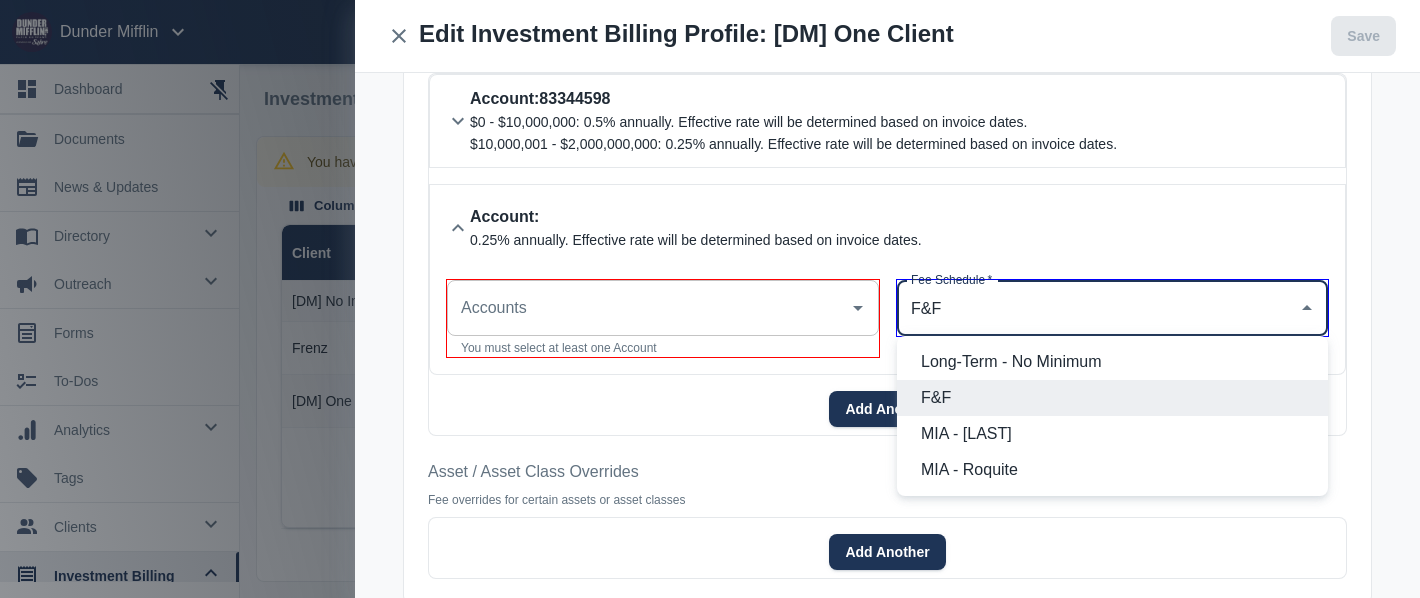 click on "F&F" at bounding box center (1097, 308) 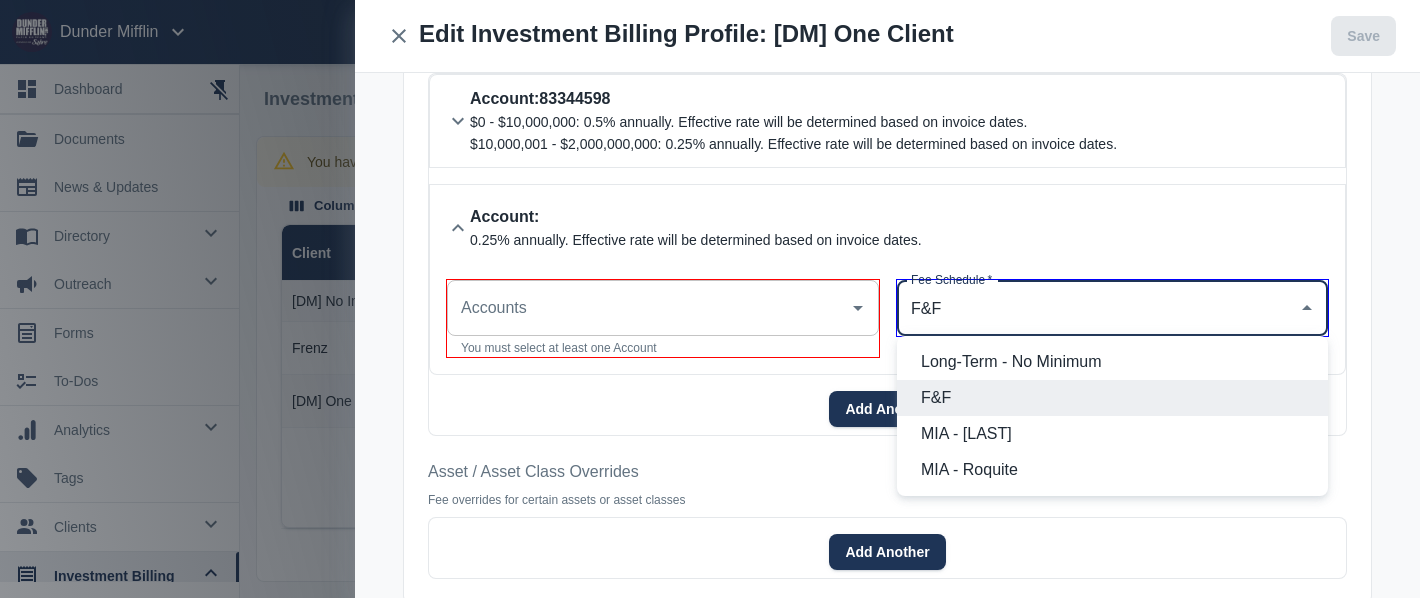click on "Accounts Accounts You must select at least one Account Fee Schedule   * F&F Fee Schedule   *" at bounding box center (887, 318) 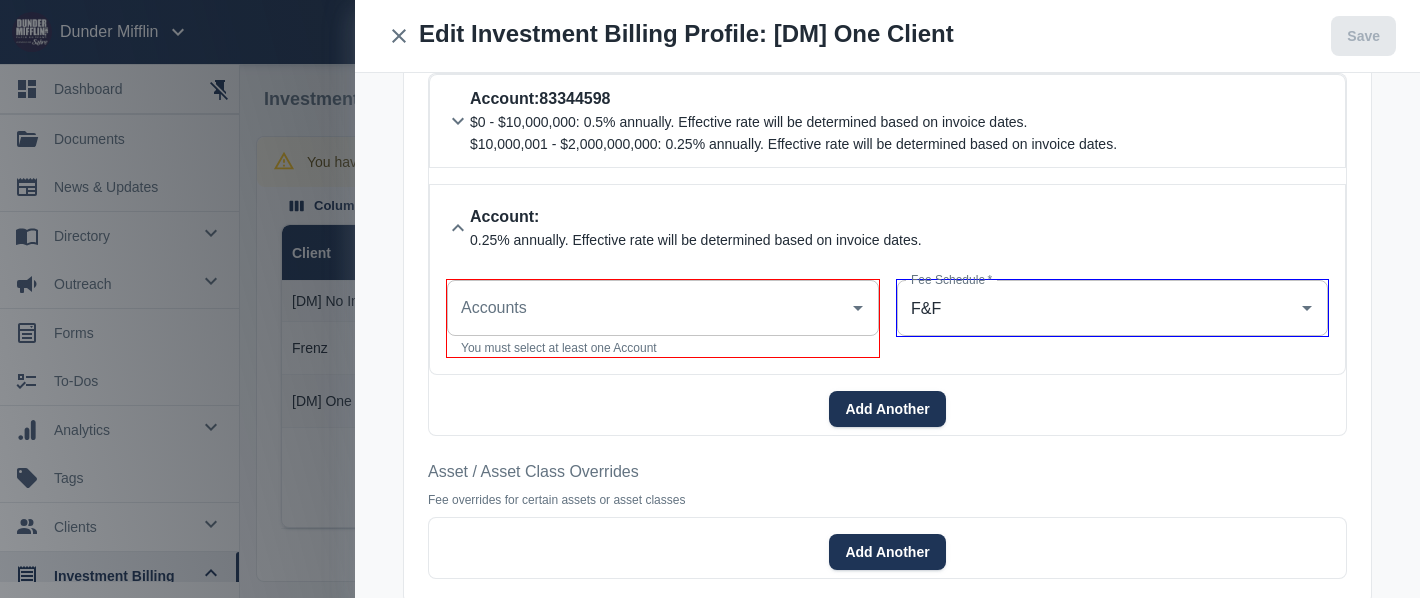 click on "Account :" at bounding box center [696, 217] 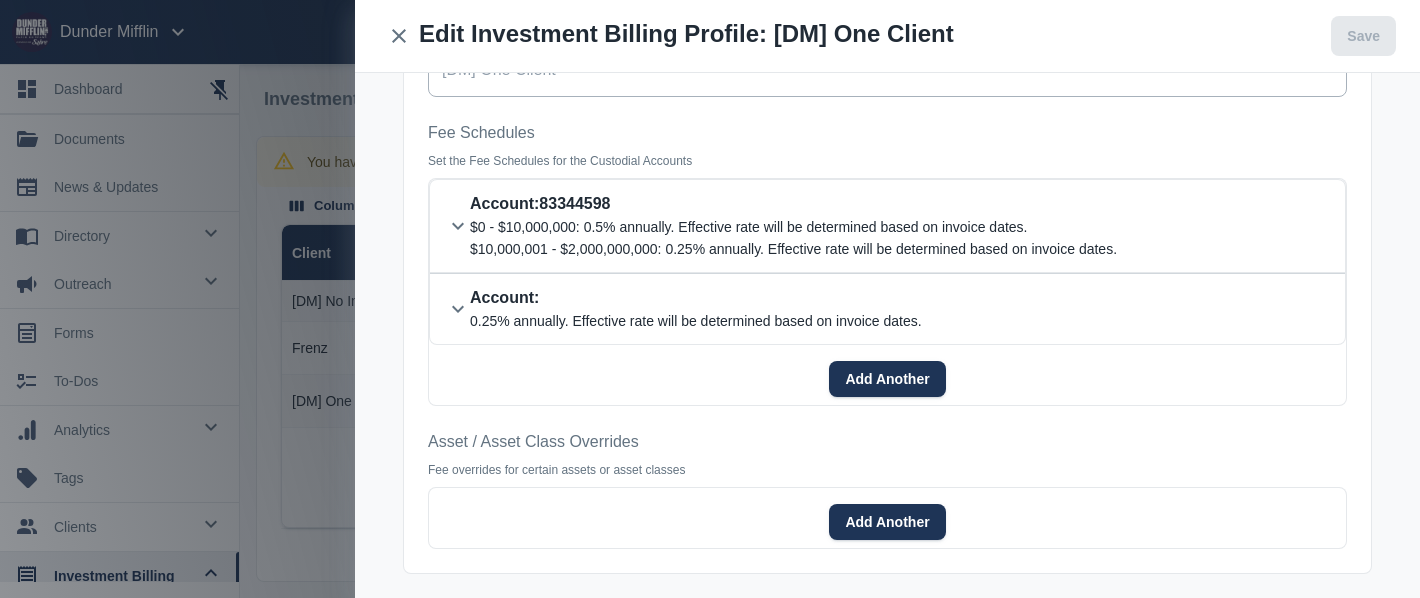 scroll, scrollTop: 81, scrollLeft: 0, axis: vertical 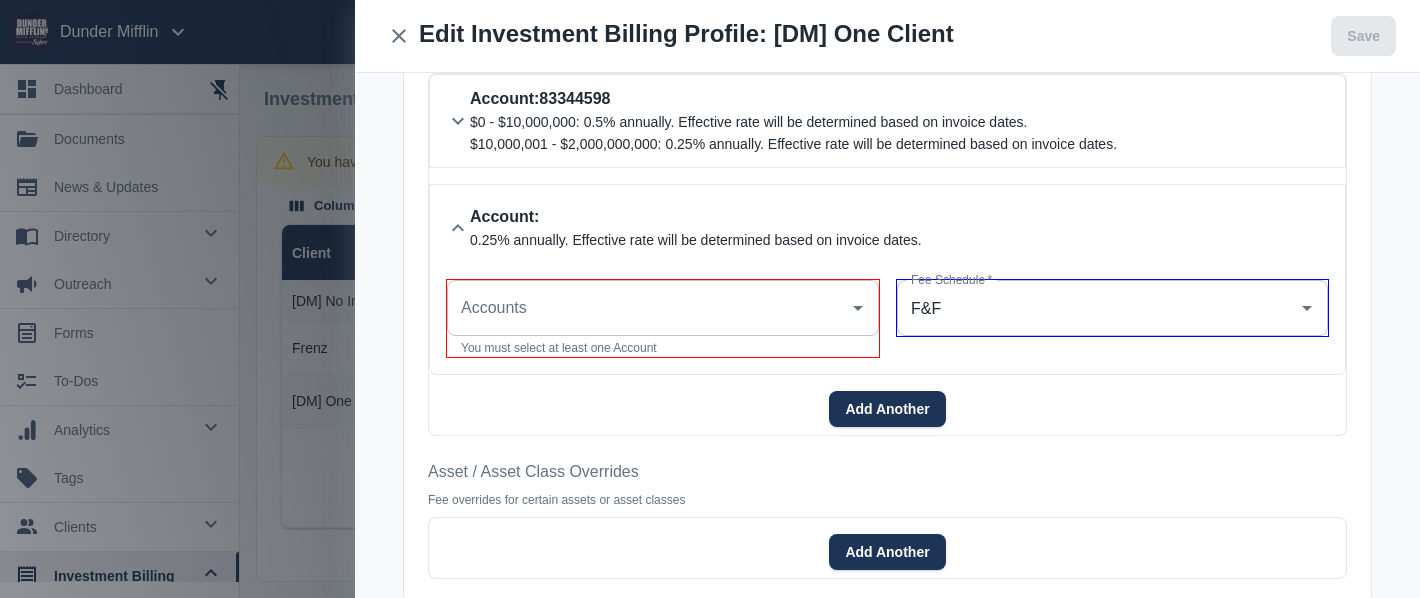 click on "Fee Schedule   * F&F Fee Schedule   *" at bounding box center [1112, 318] 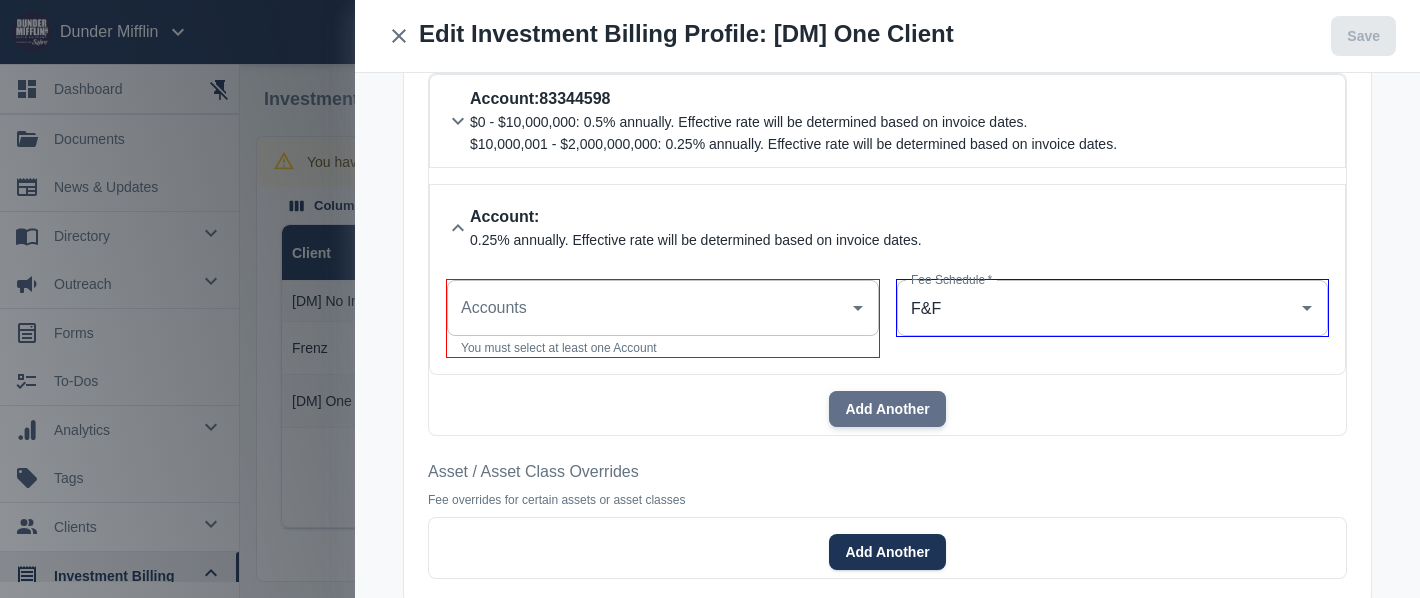 click on "Add Another" at bounding box center (887, 409) 